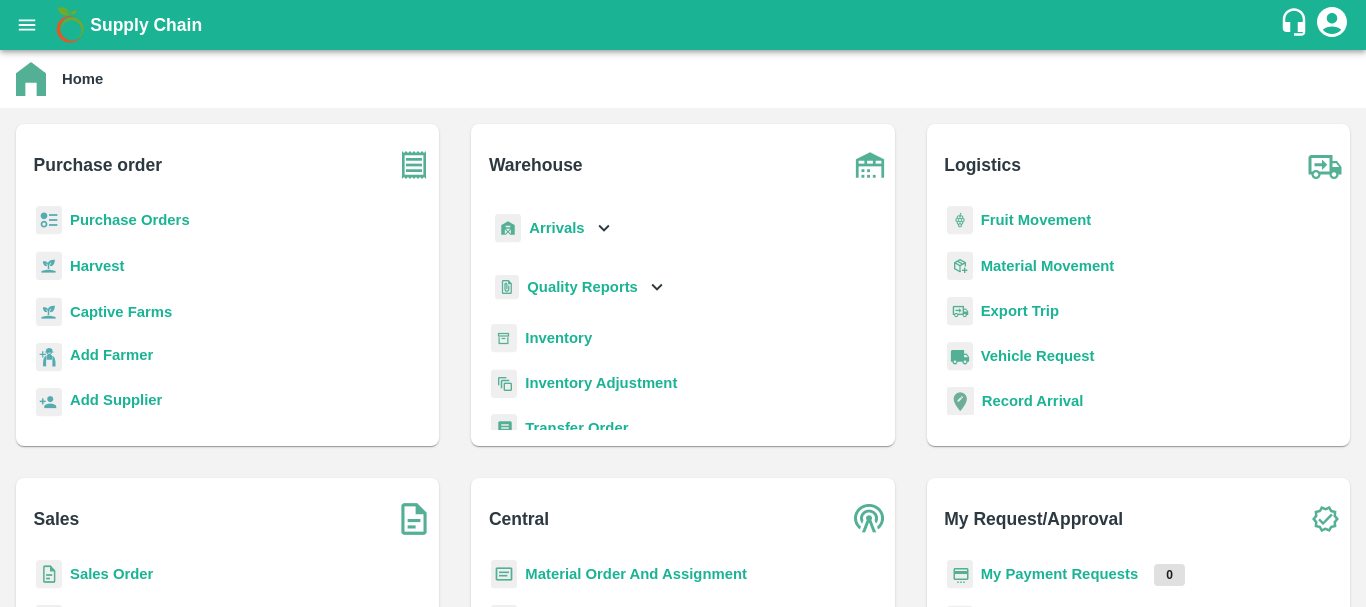scroll, scrollTop: 0, scrollLeft: 0, axis: both 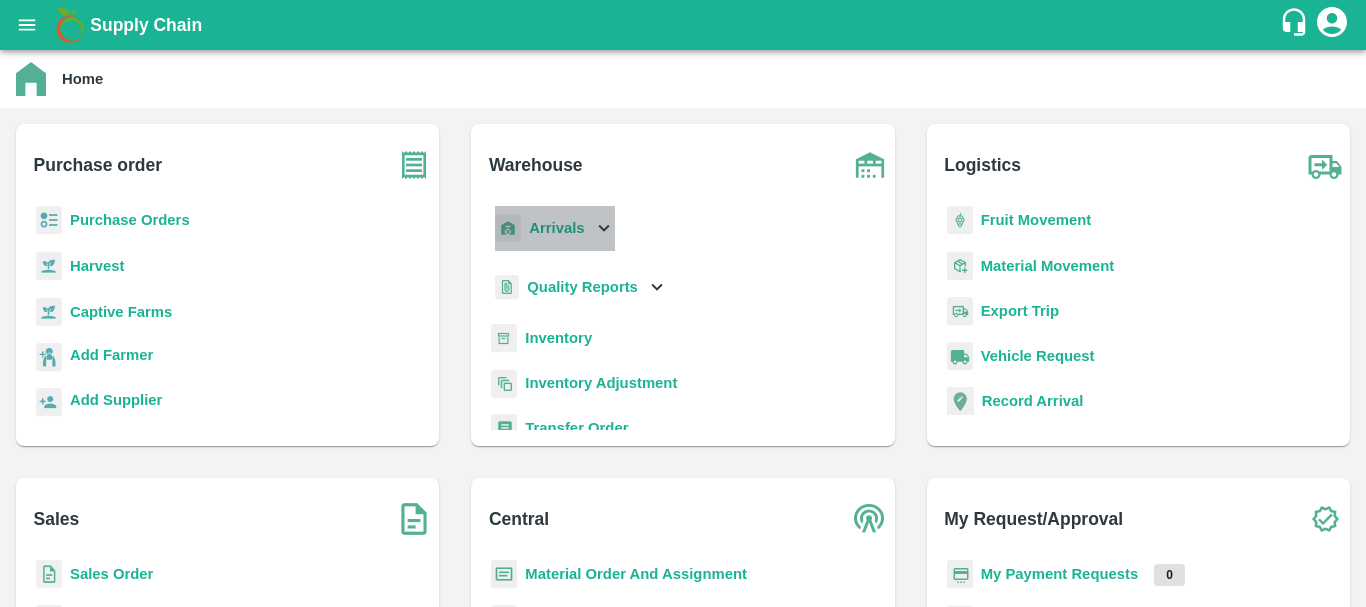 click on "Arrivals" at bounding box center (556, 228) 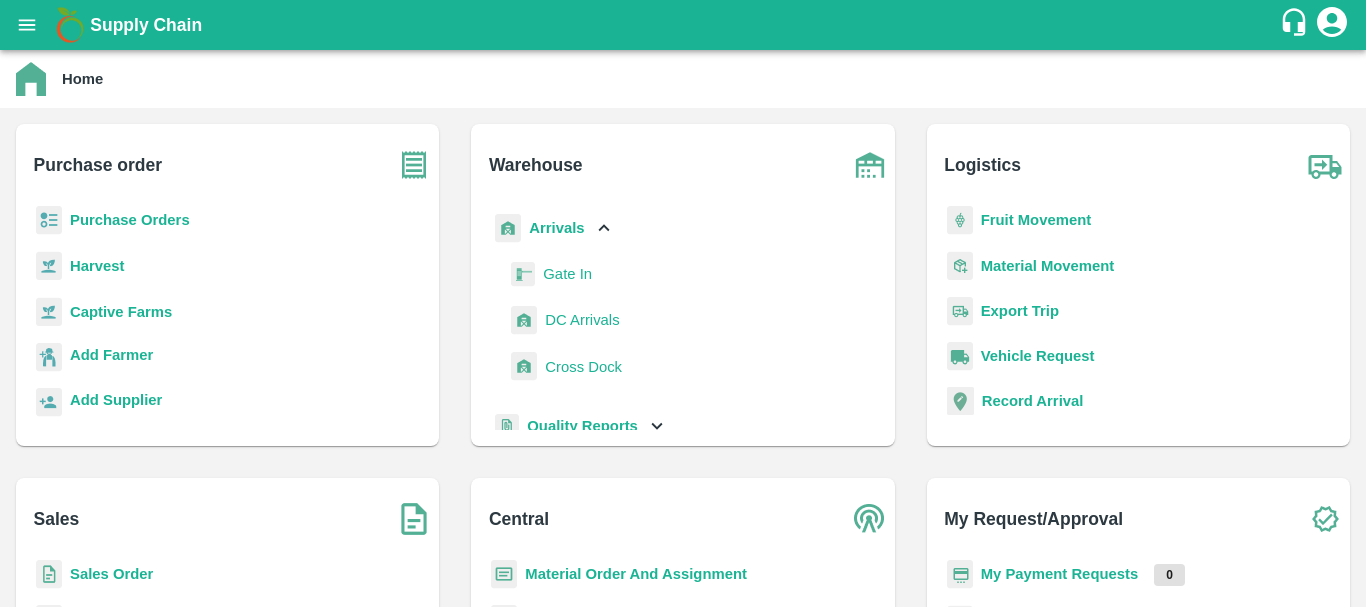 click on "DC Arrivals" at bounding box center (582, 320) 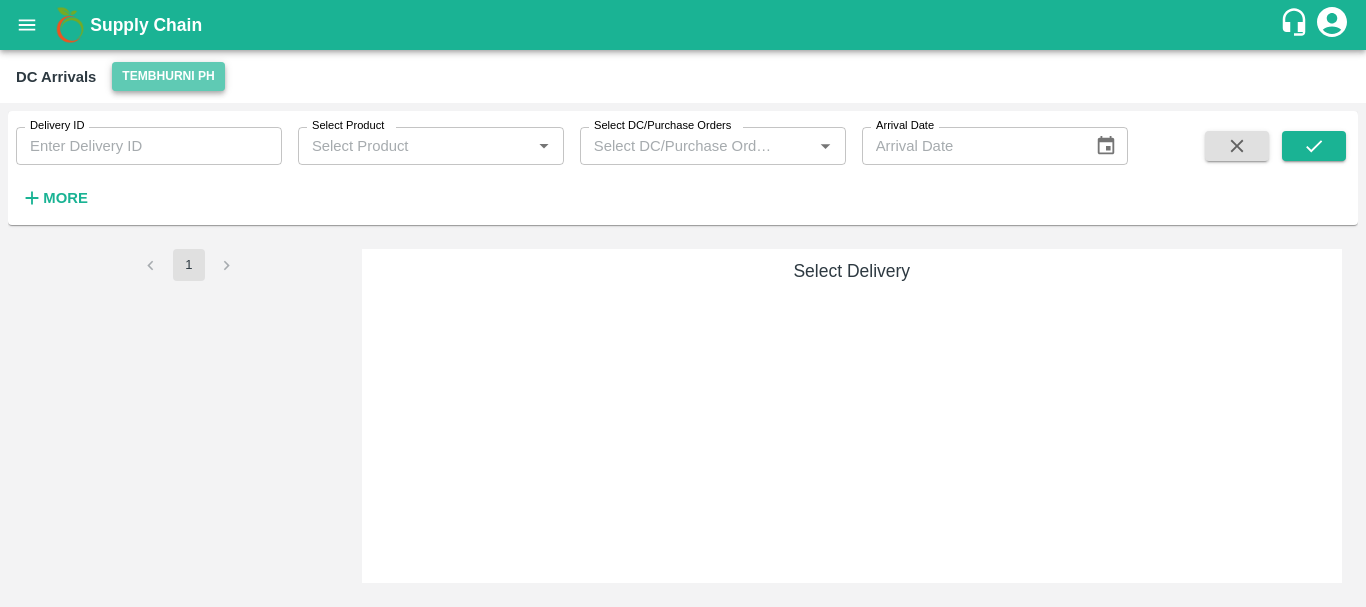 click on "Tembhurni PH" at bounding box center (168, 76) 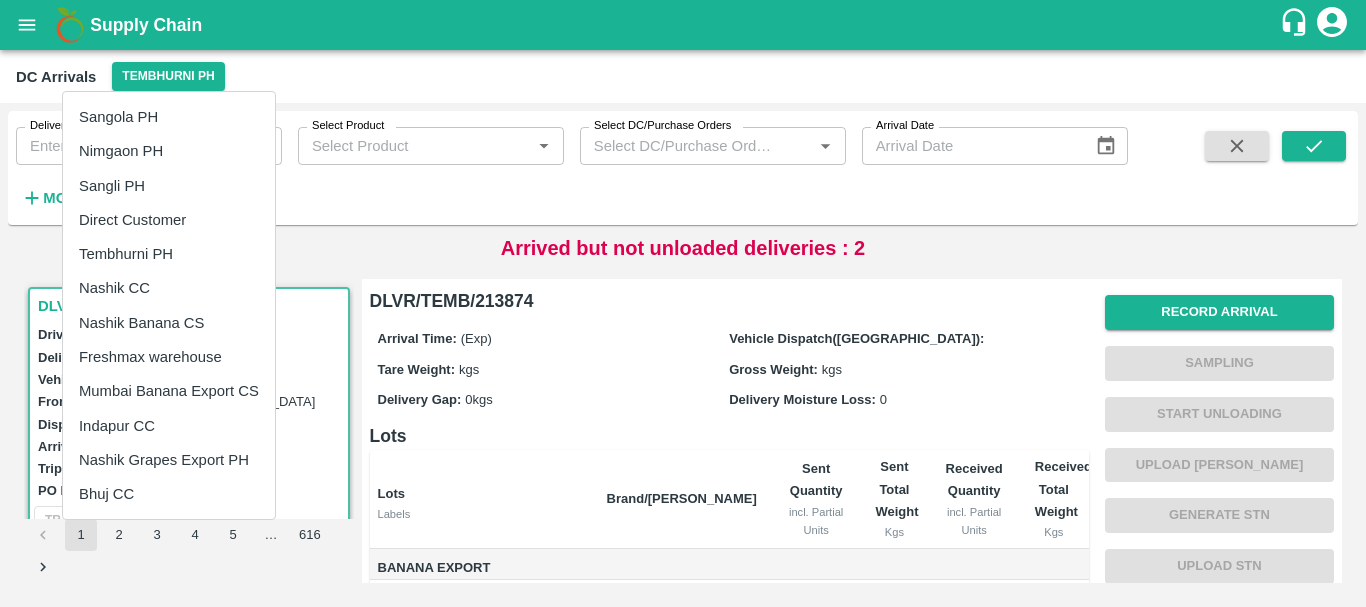 click on "Nashik Banana CS" at bounding box center [169, 323] 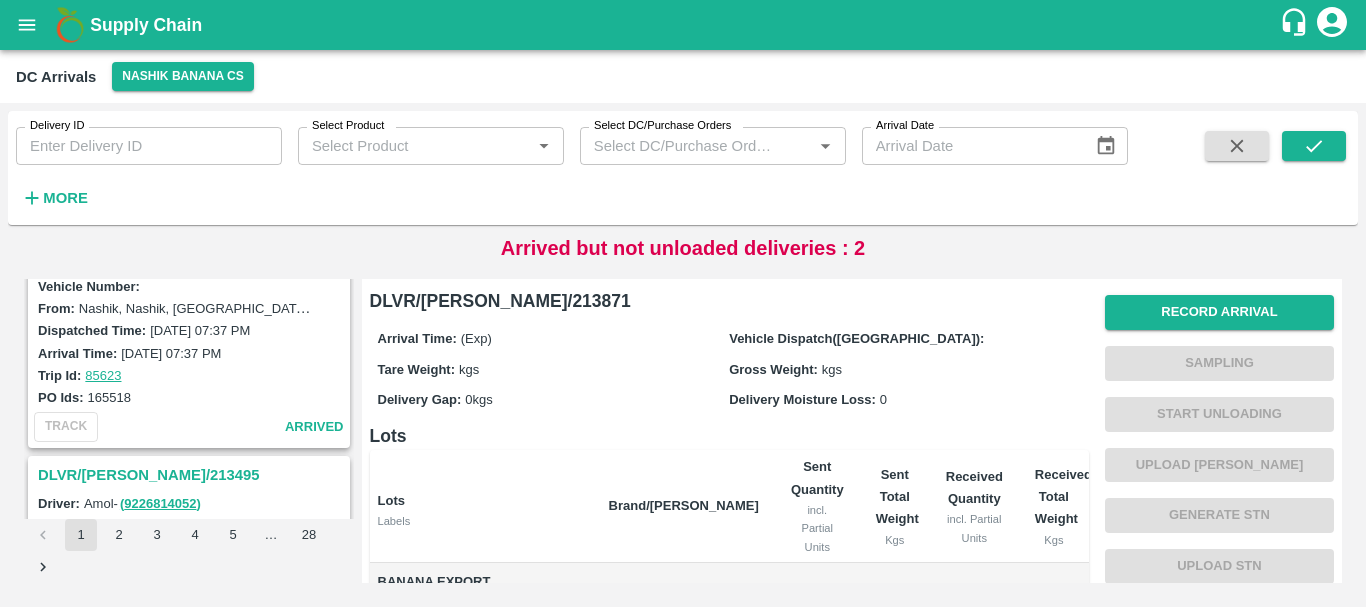 scroll, scrollTop: 516, scrollLeft: 0, axis: vertical 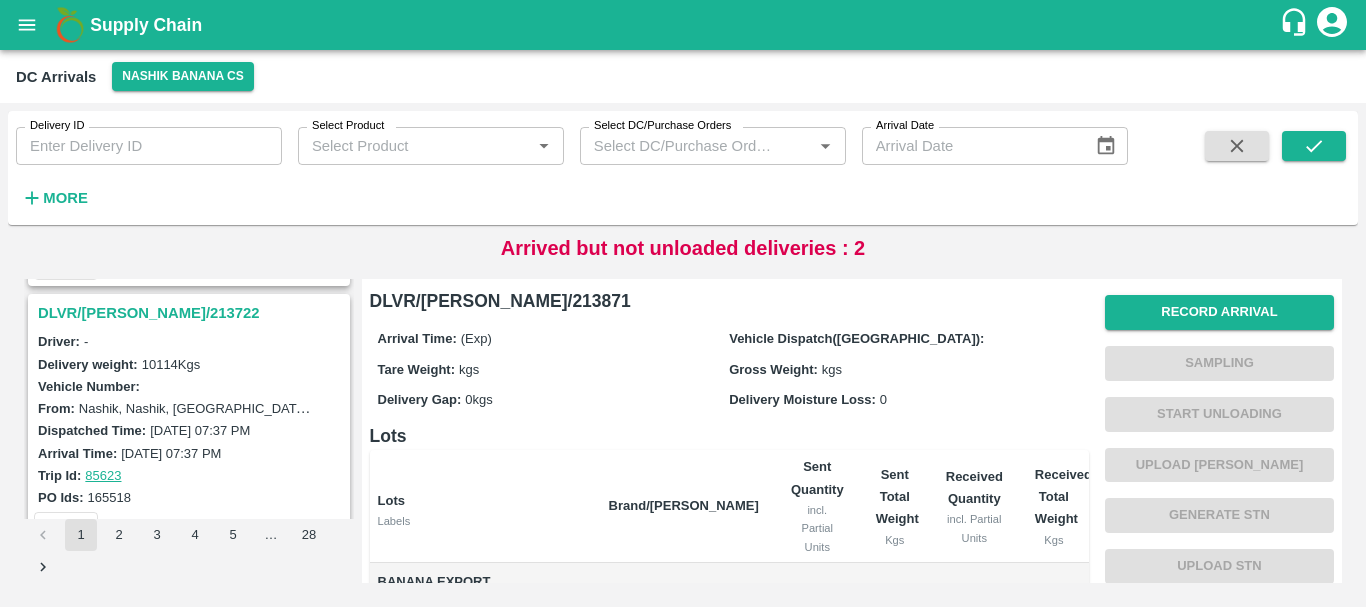 click on "DLVR/[PERSON_NAME]/213722" at bounding box center (192, 313) 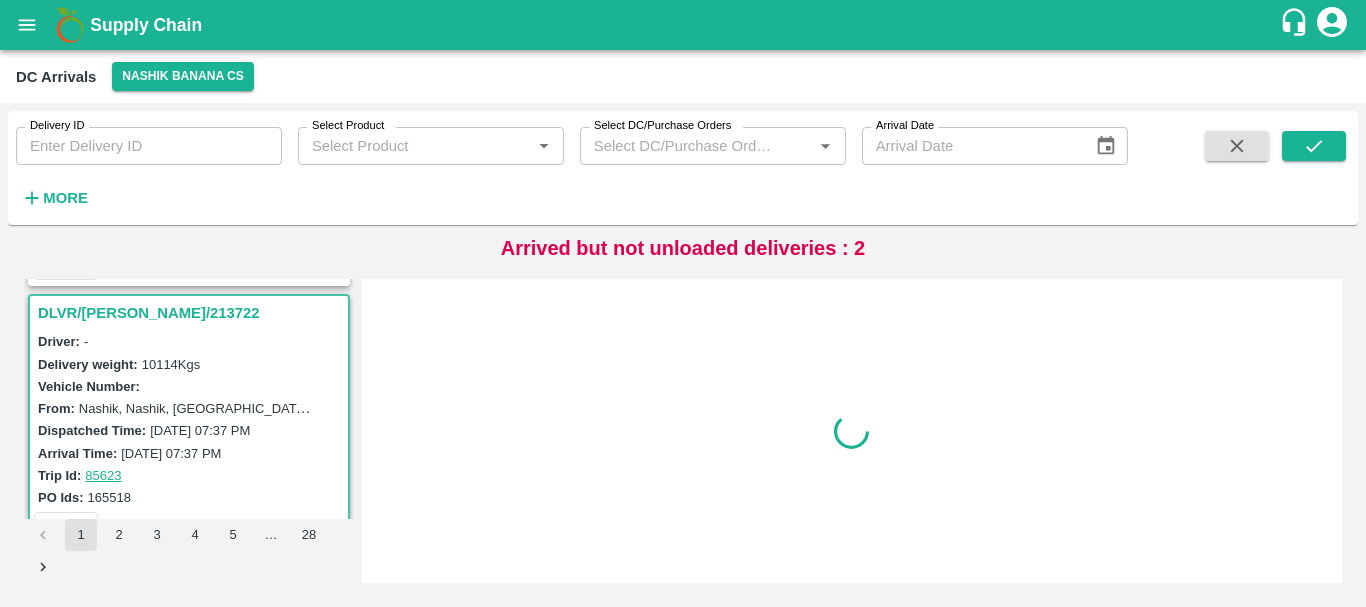 scroll, scrollTop: 531, scrollLeft: 0, axis: vertical 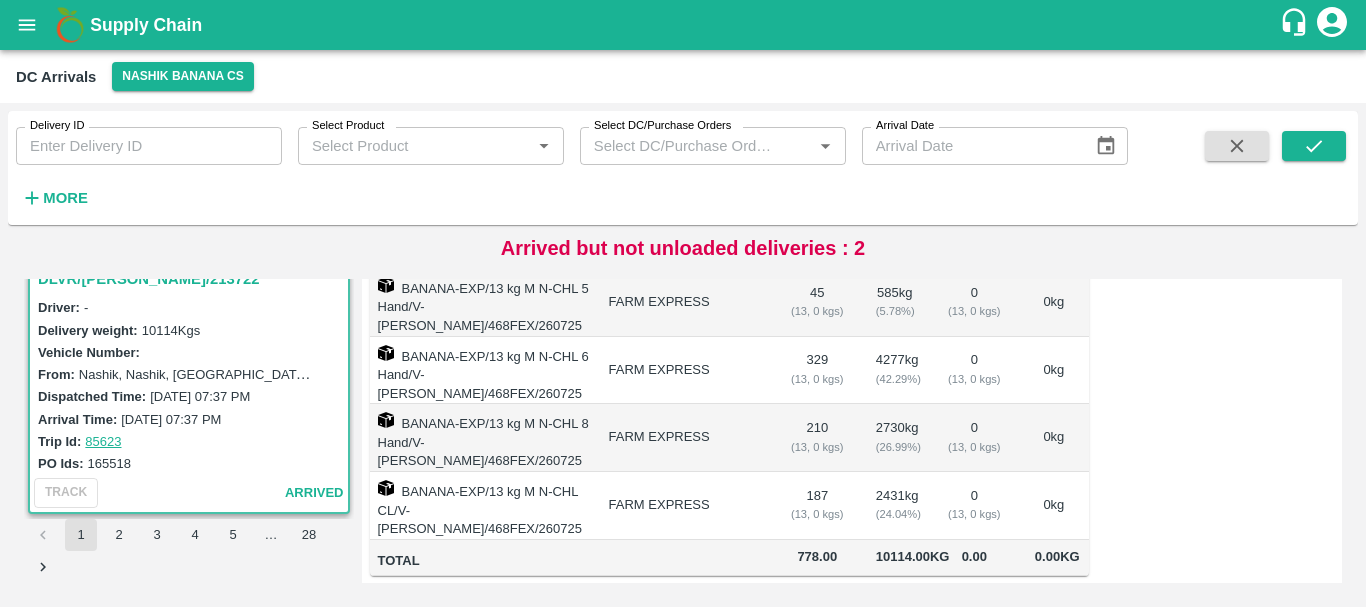 click on "210 ( 13,   0   kgs)" at bounding box center [817, 438] 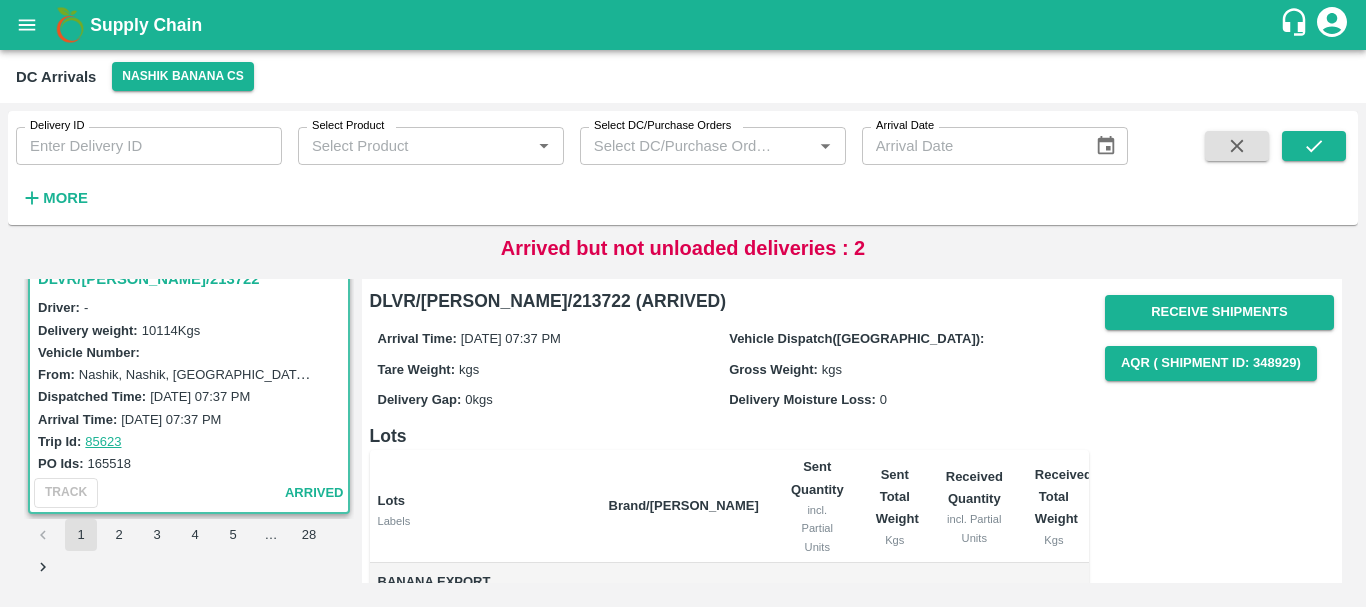 click on "Vehicle Number:" at bounding box center (192, 352) 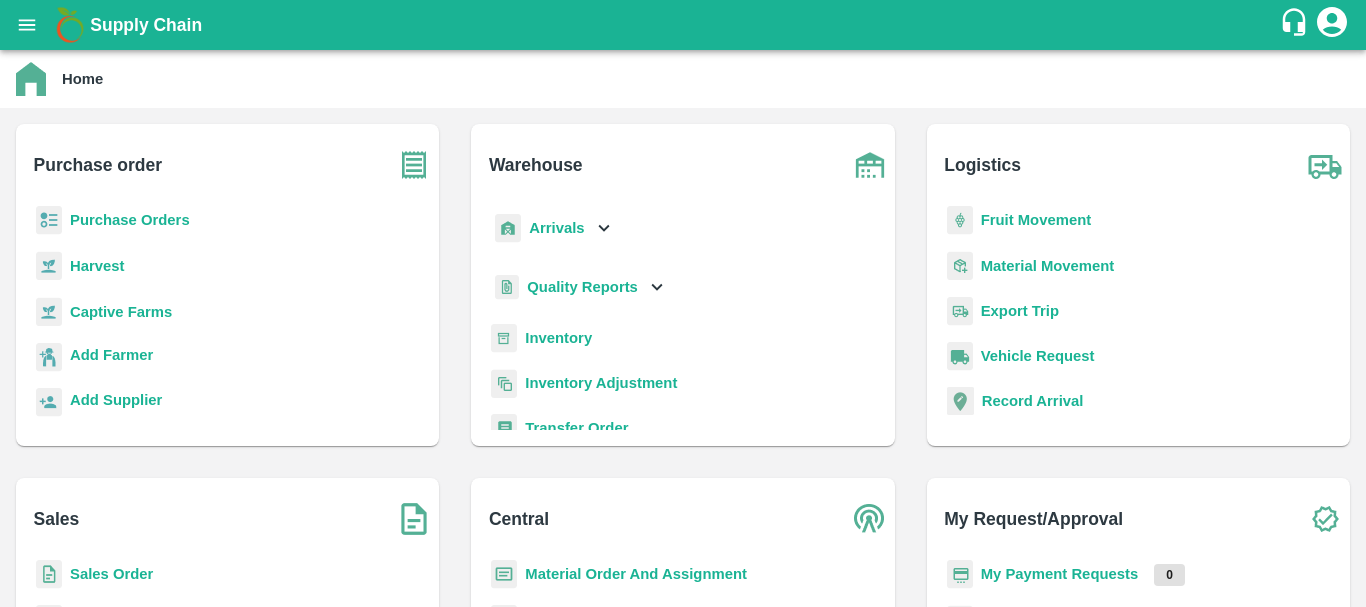 scroll, scrollTop: 0, scrollLeft: 0, axis: both 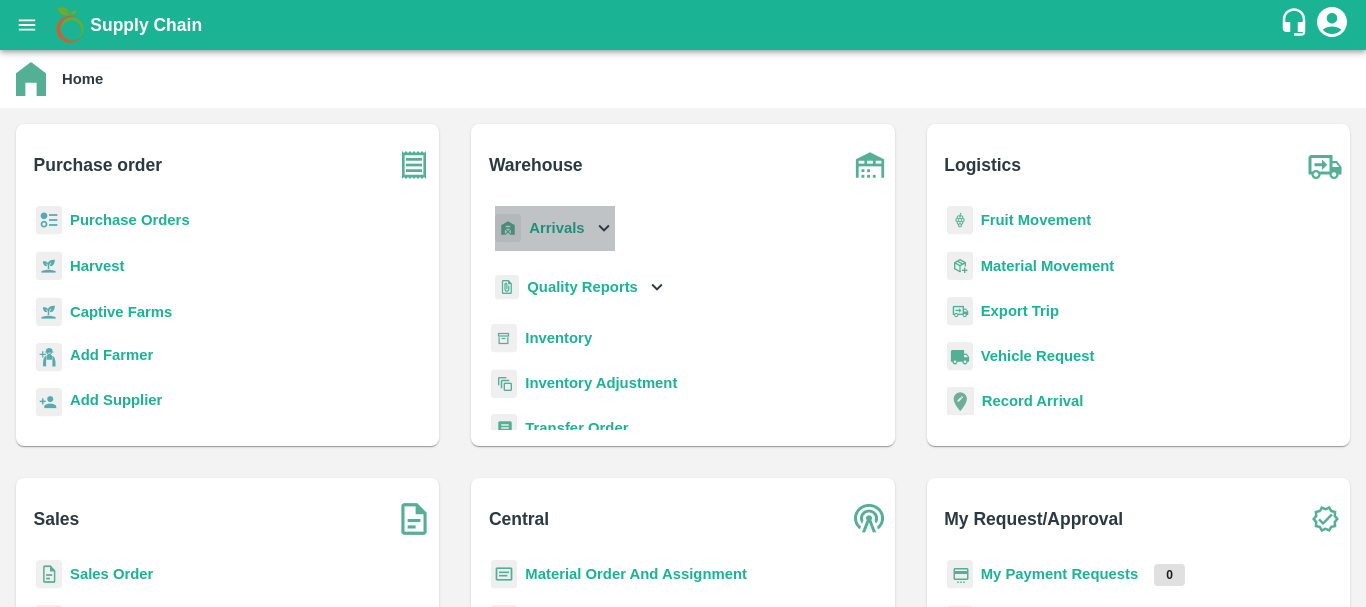 click on "Arrivals" at bounding box center (556, 228) 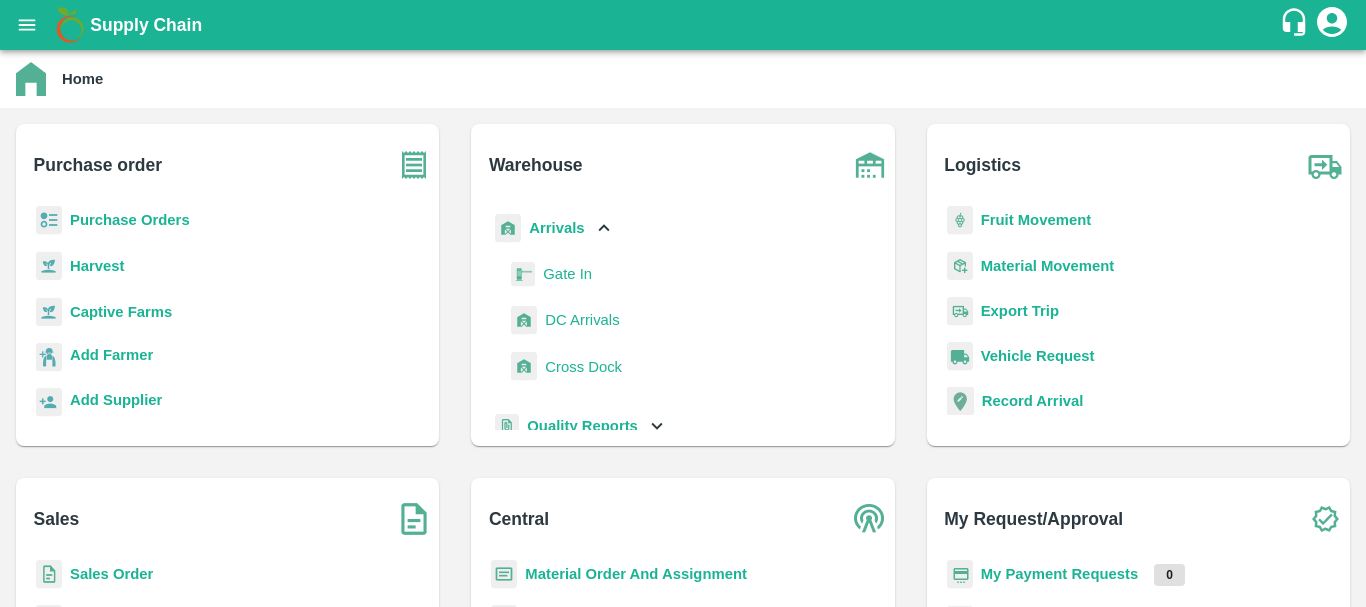 click on "DC Arrivals" at bounding box center (582, 320) 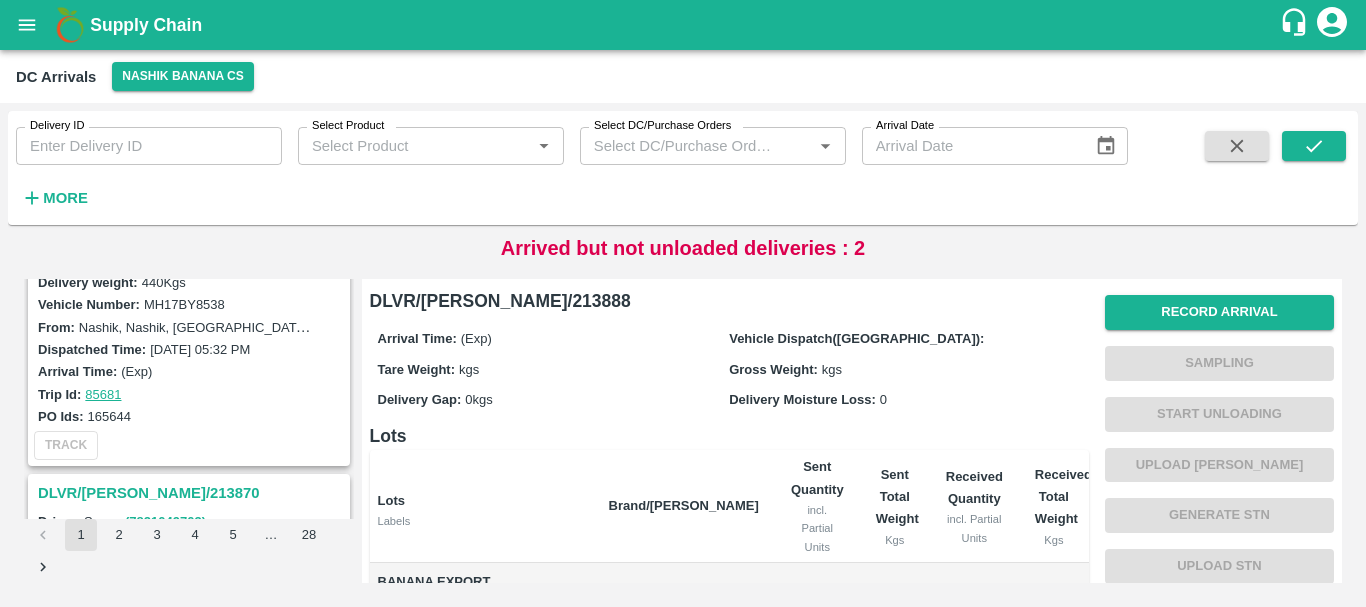scroll, scrollTop: 278, scrollLeft: 0, axis: vertical 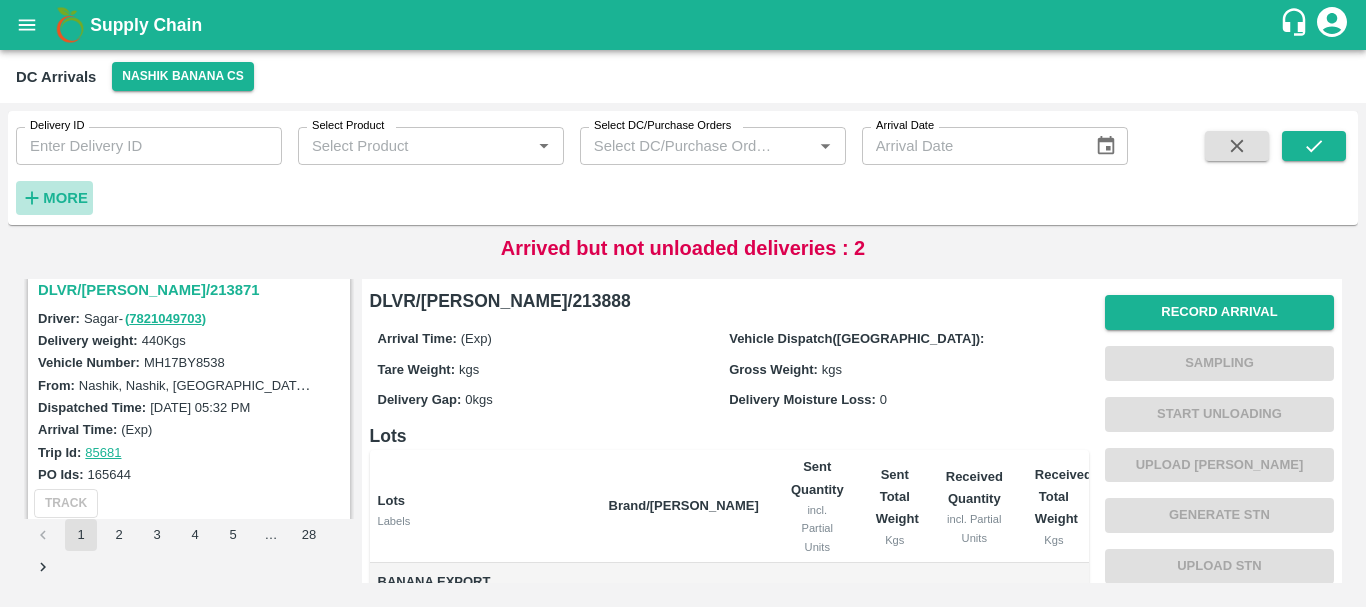 click on "More" at bounding box center (65, 198) 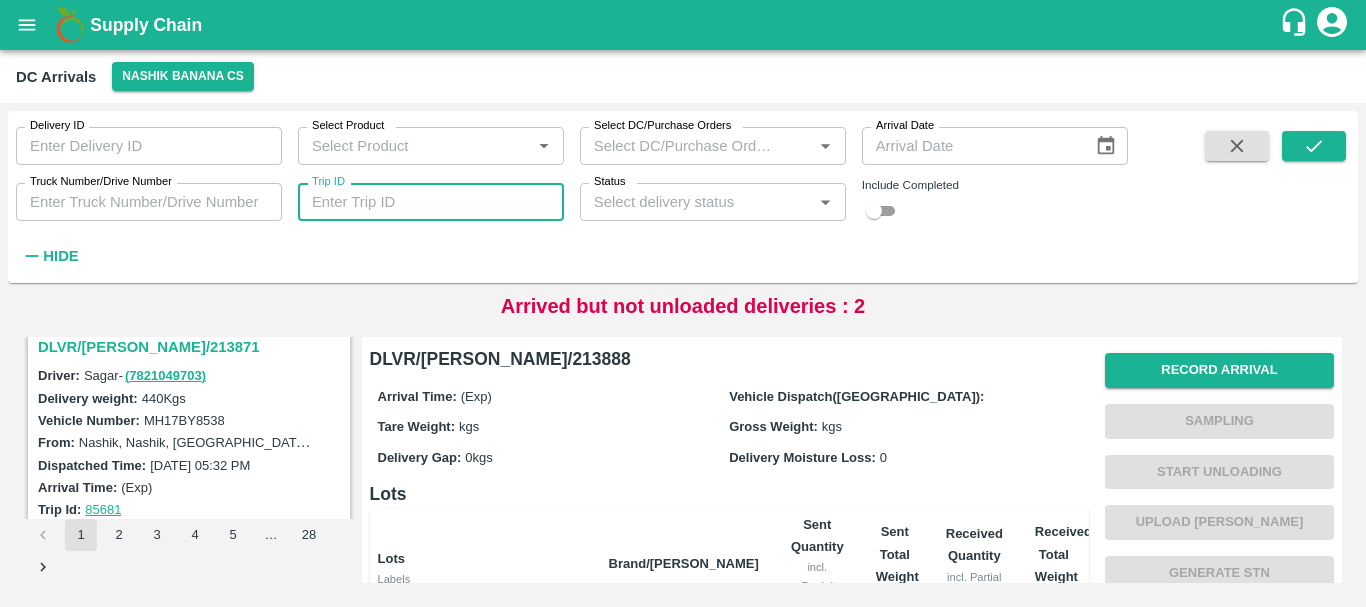 click on "Trip ID" at bounding box center [431, 202] 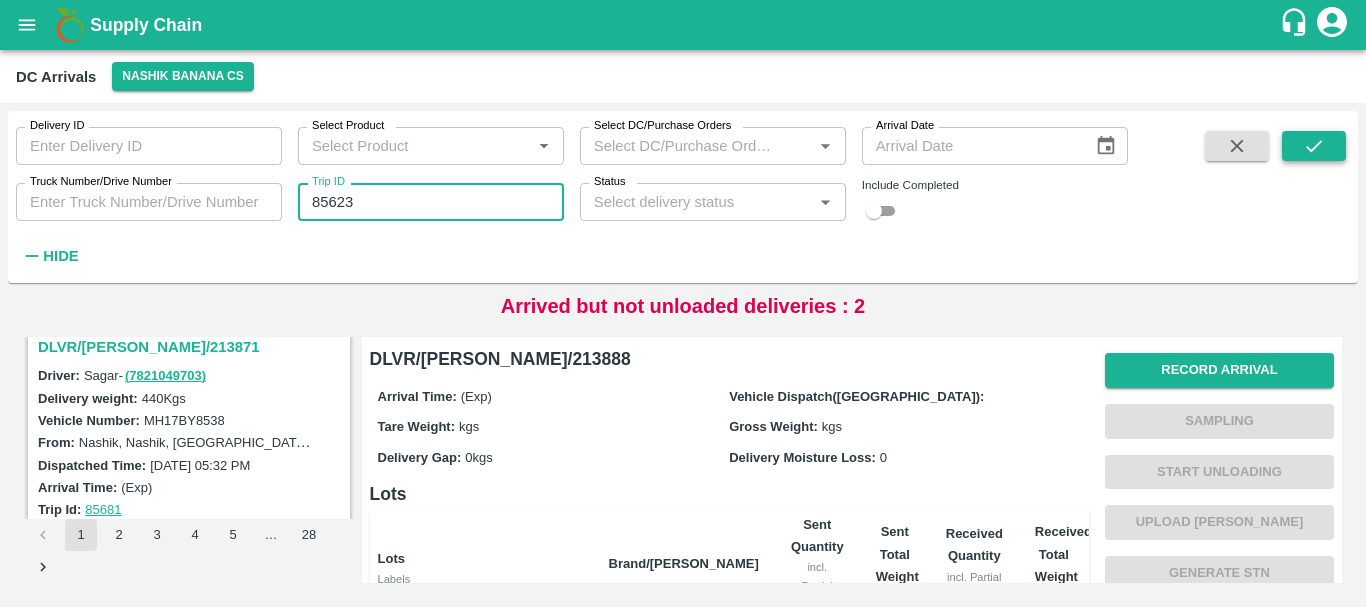 type on "85623" 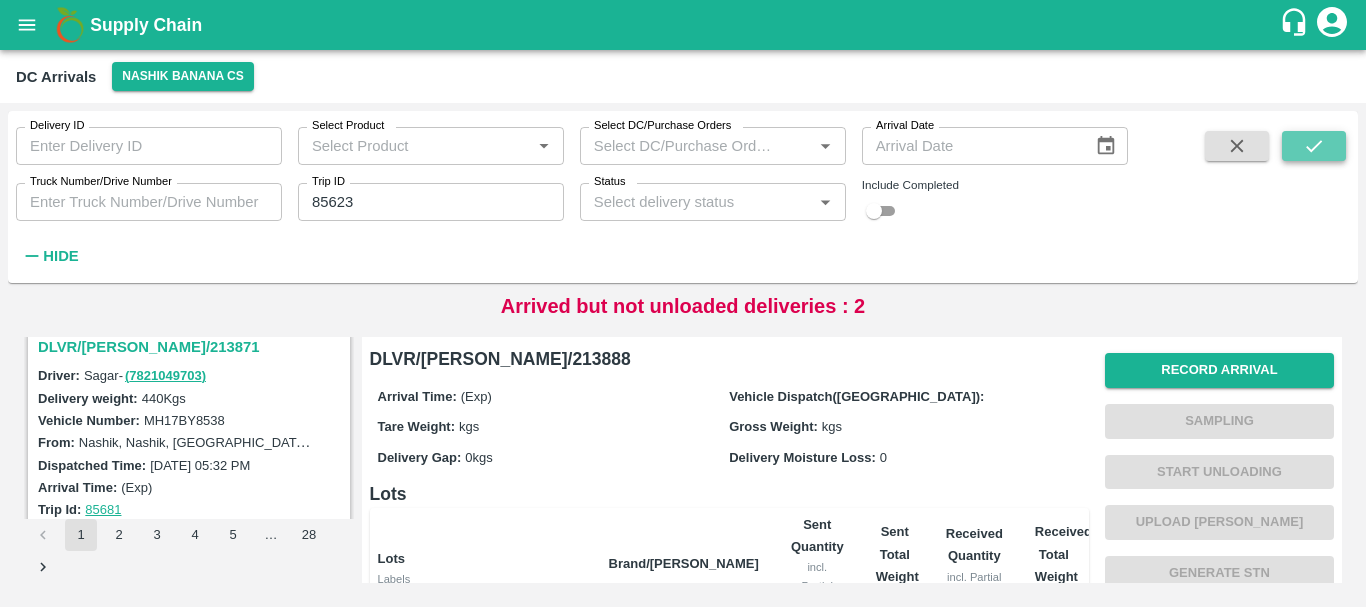 click at bounding box center (1314, 146) 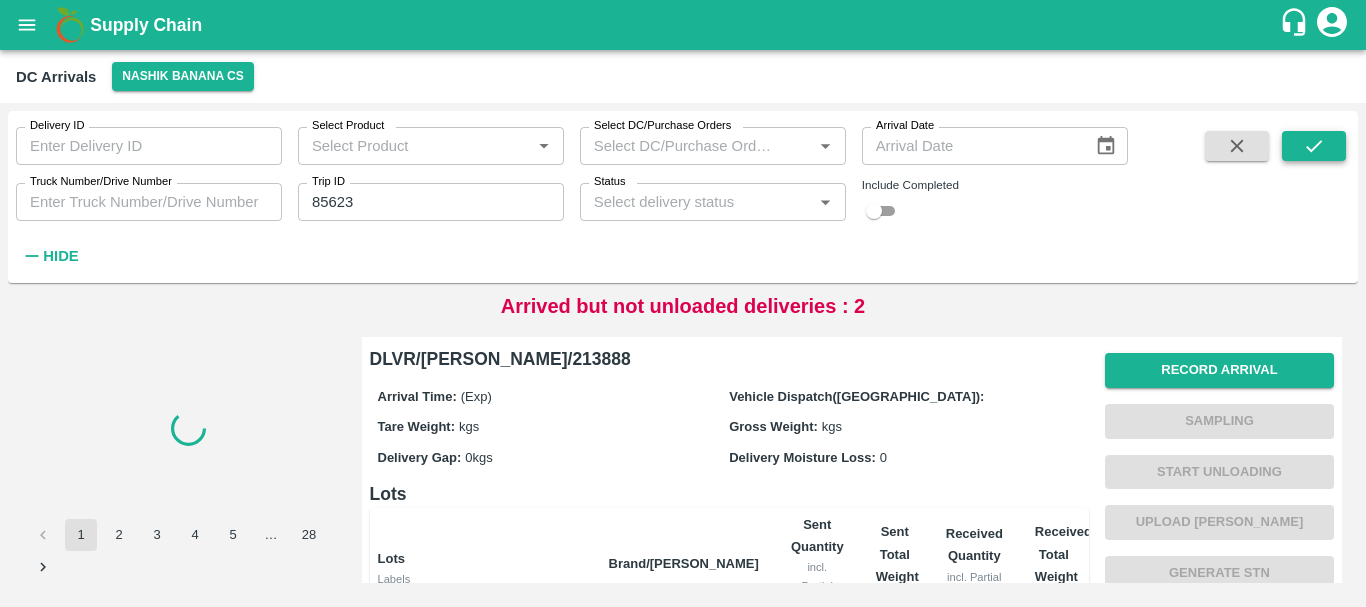 scroll, scrollTop: 0, scrollLeft: 0, axis: both 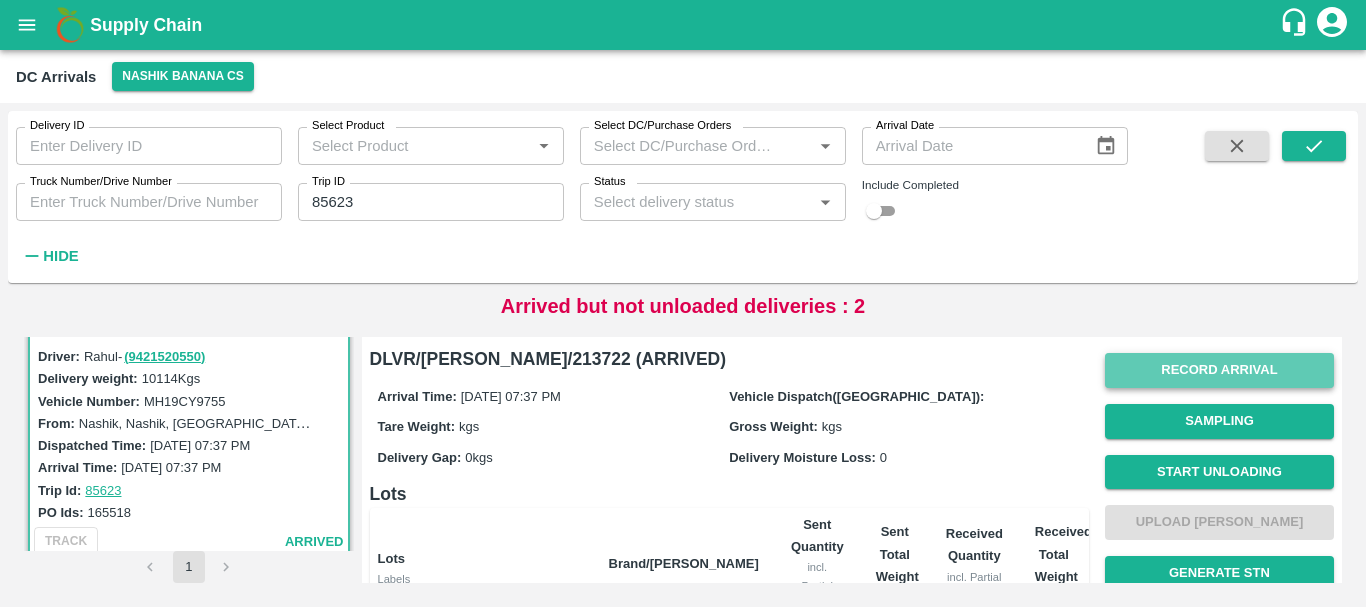 click on "Record Arrival" at bounding box center [1219, 370] 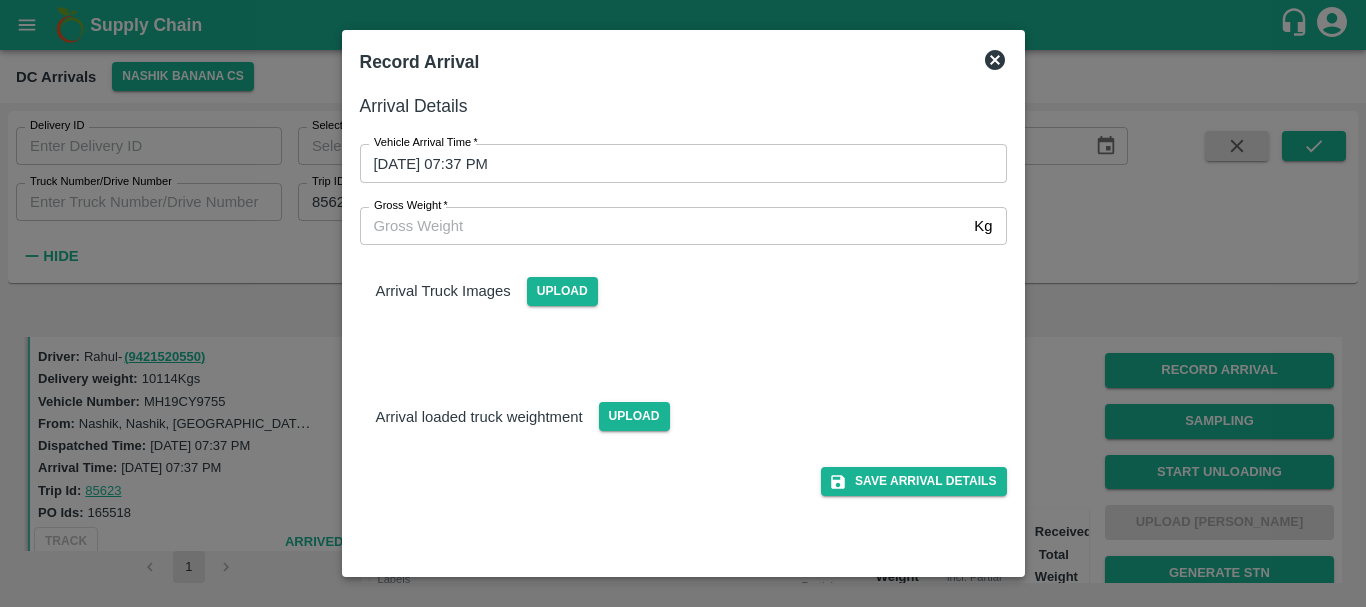 click at bounding box center (683, 303) 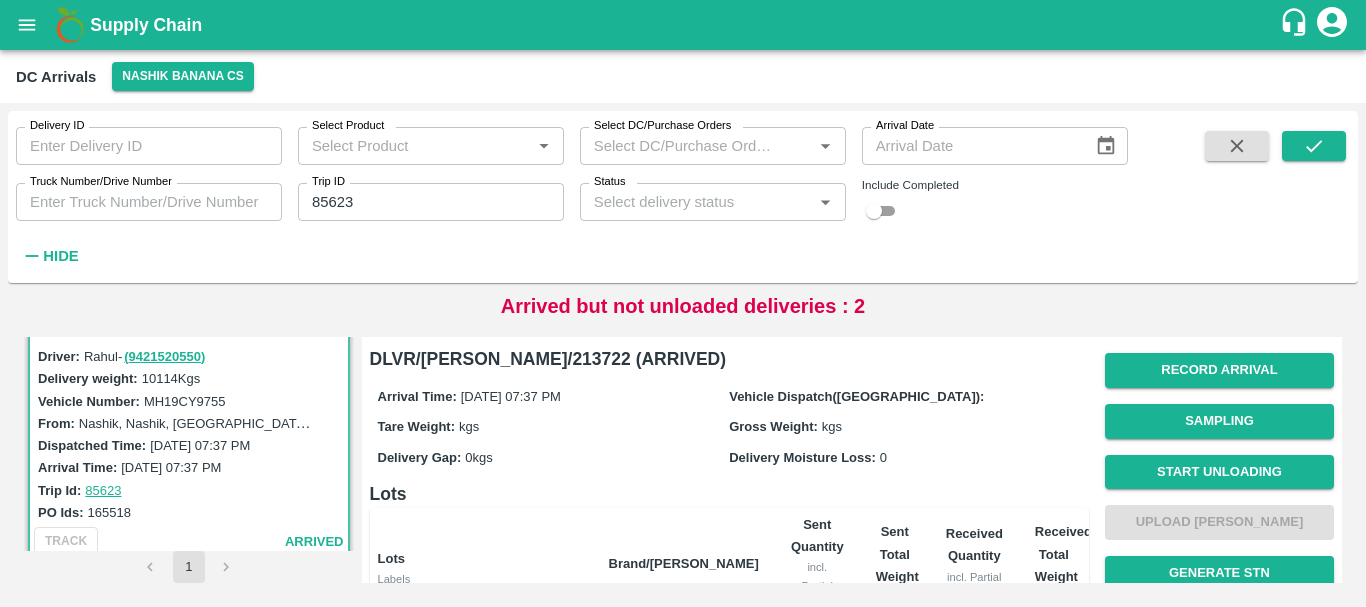 scroll, scrollTop: 454, scrollLeft: 0, axis: vertical 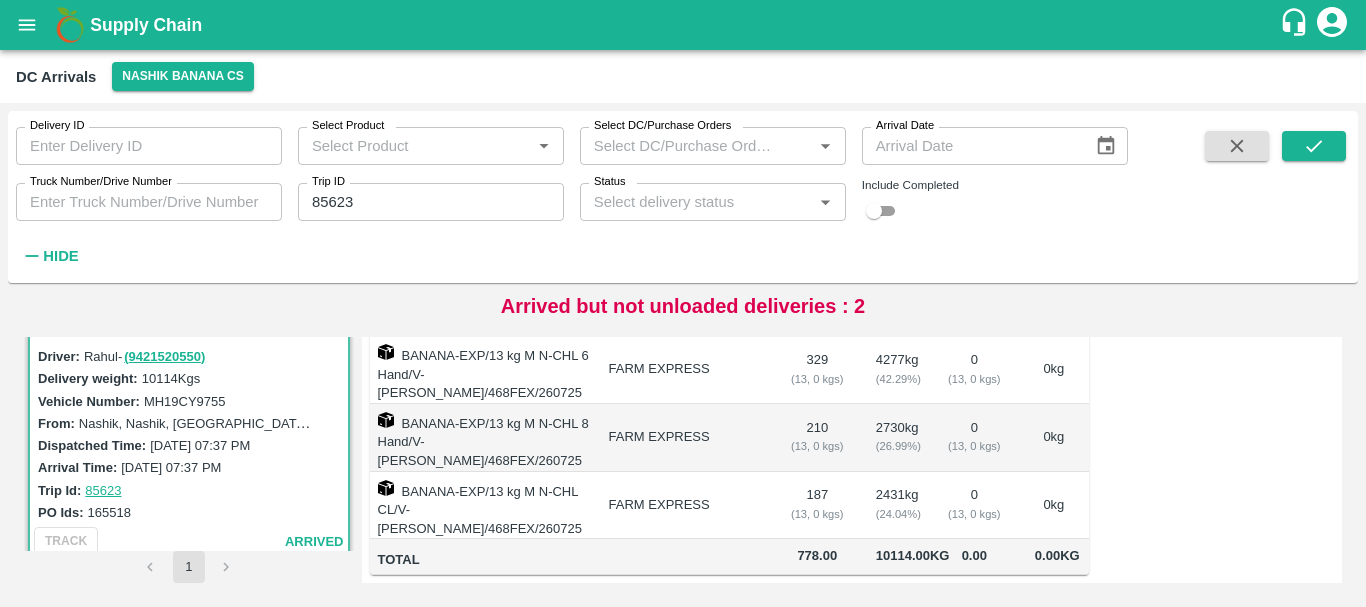 click on "FARM EXPRESS" at bounding box center [684, 506] 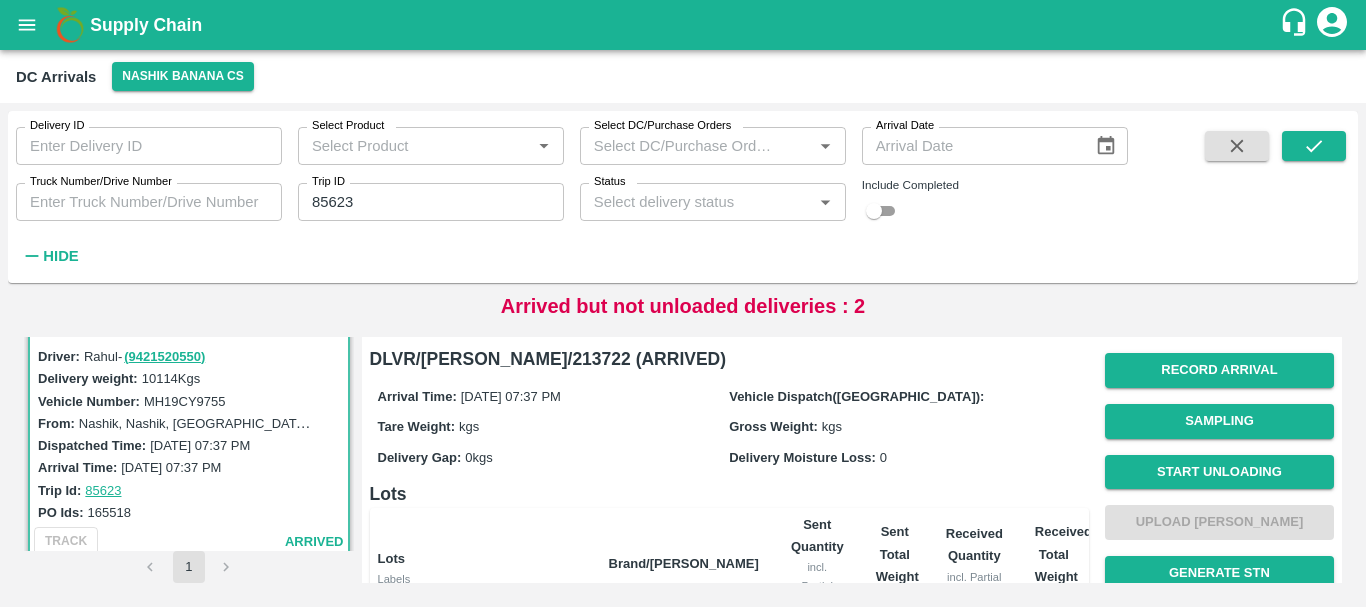 scroll 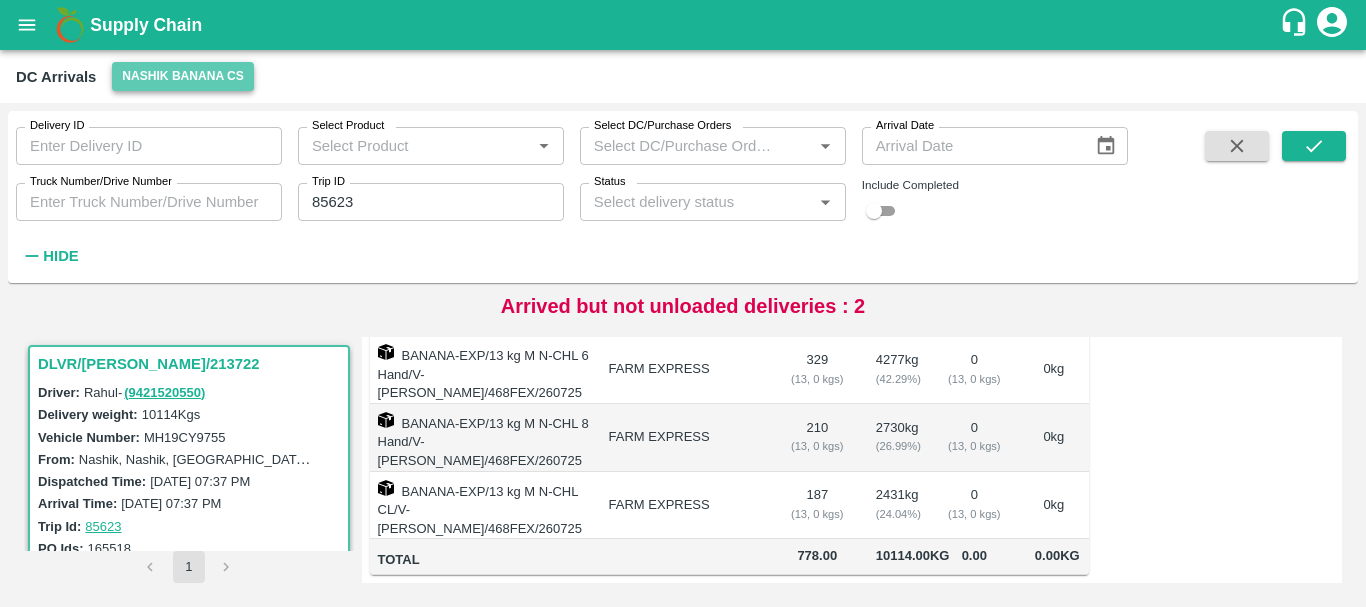 click on "Nashik Banana CS" at bounding box center [183, 76] 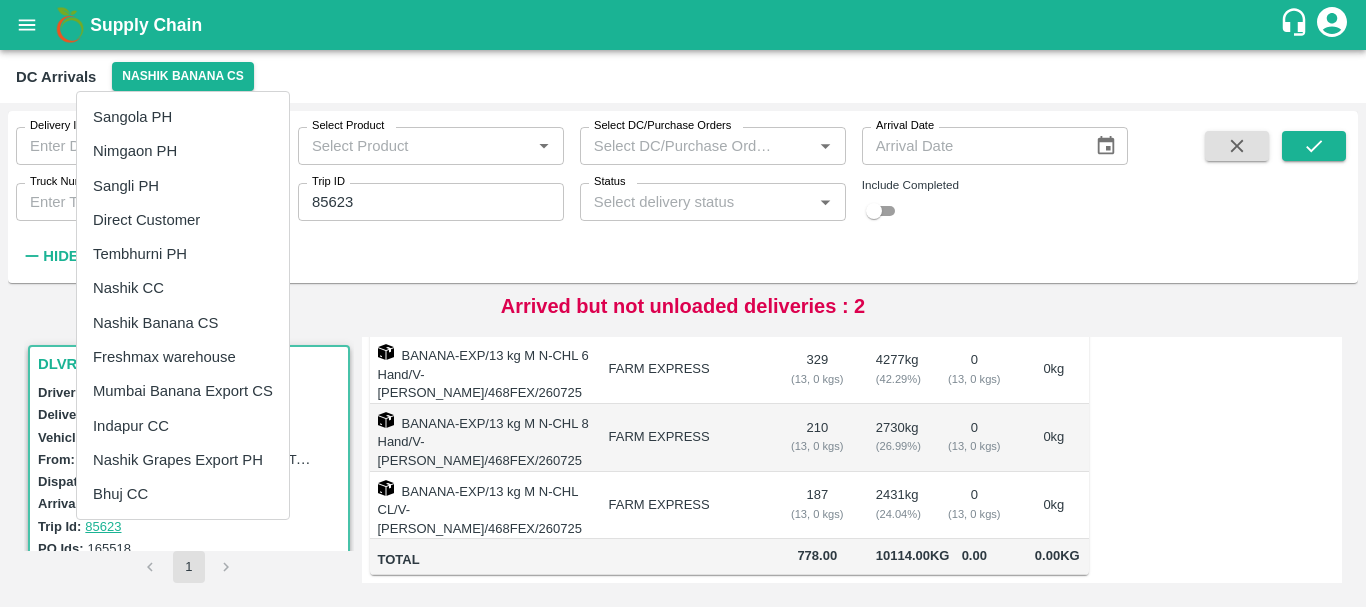 click at bounding box center [683, 303] 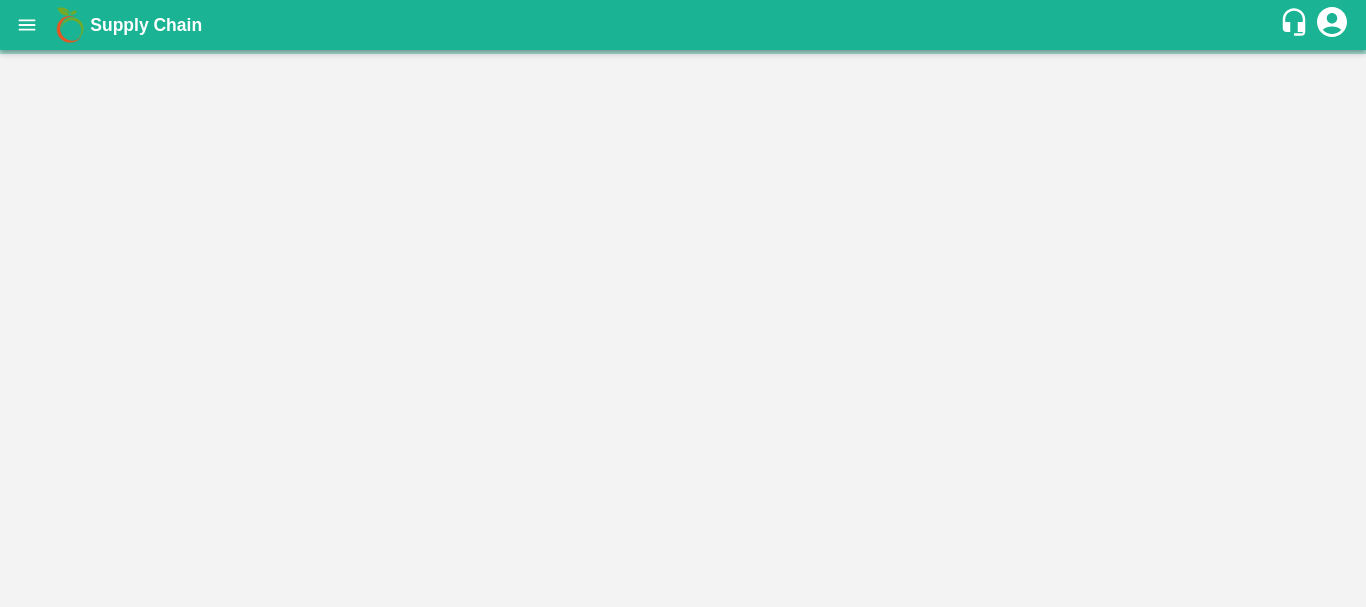 scroll, scrollTop: 0, scrollLeft: 0, axis: both 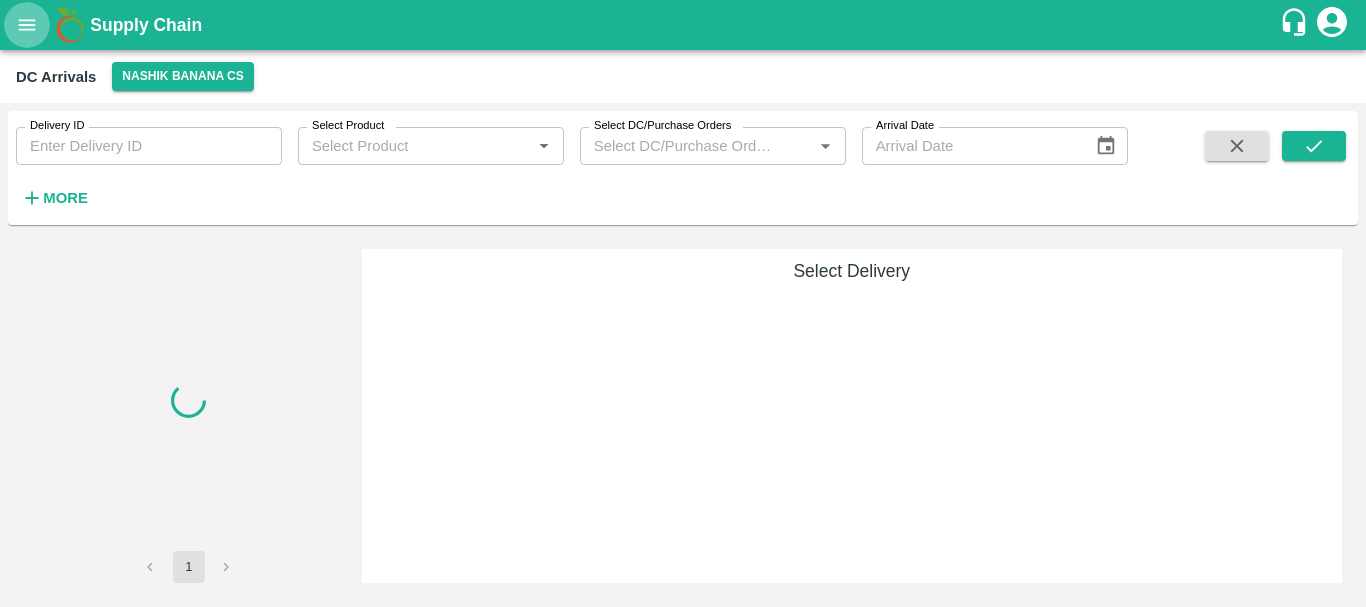 click 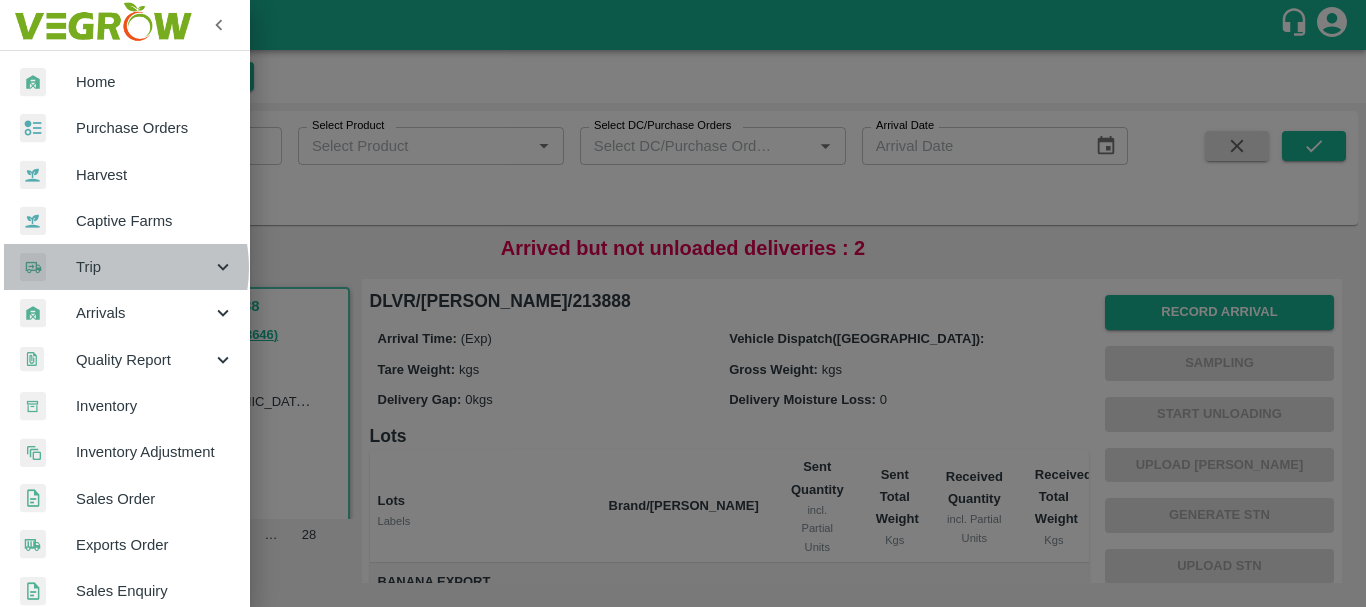 click on "Trip" at bounding box center [144, 267] 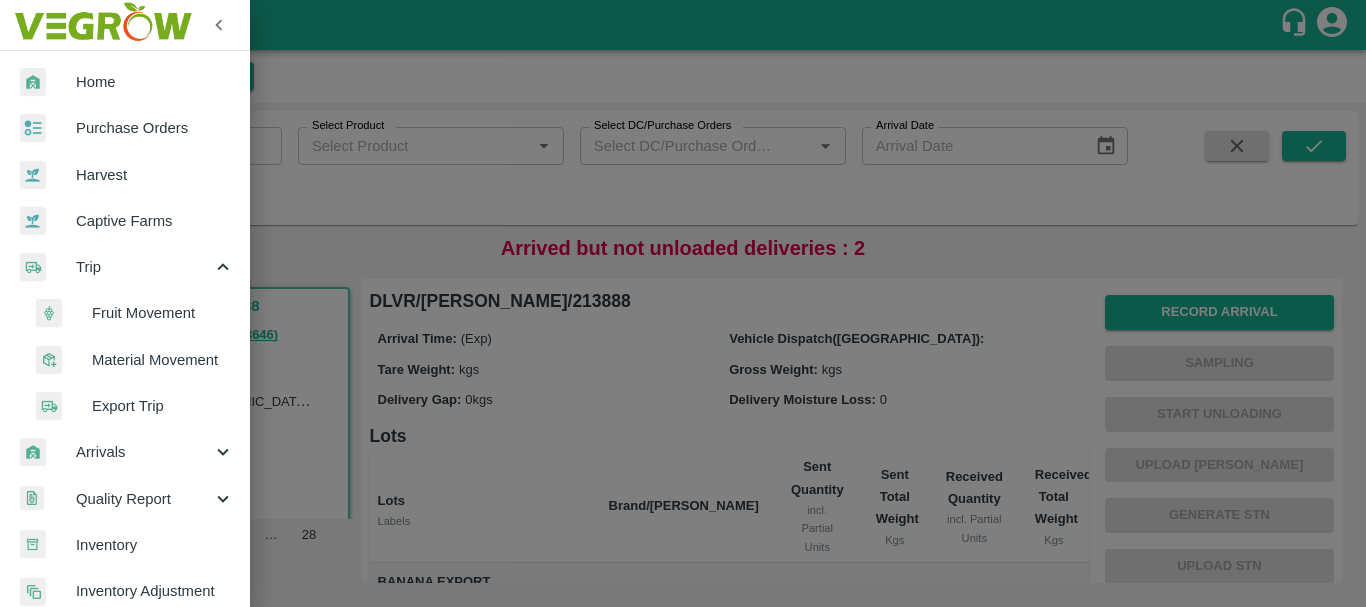 click on "Fruit Movement" at bounding box center [133, 313] 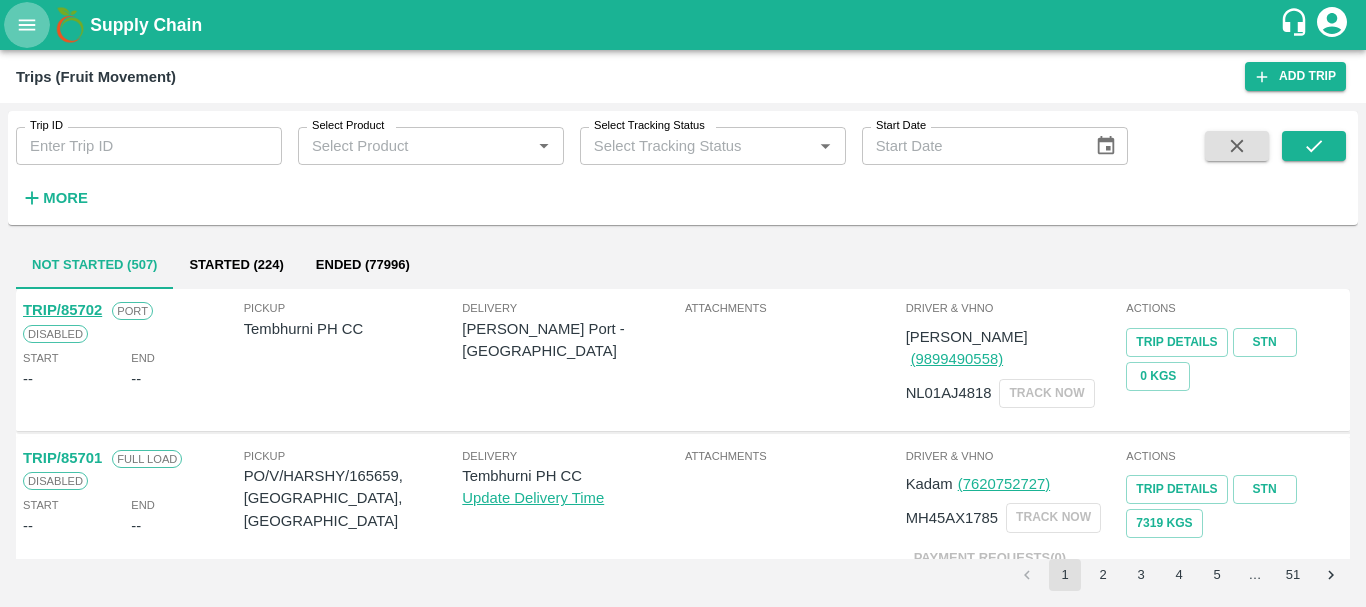 click 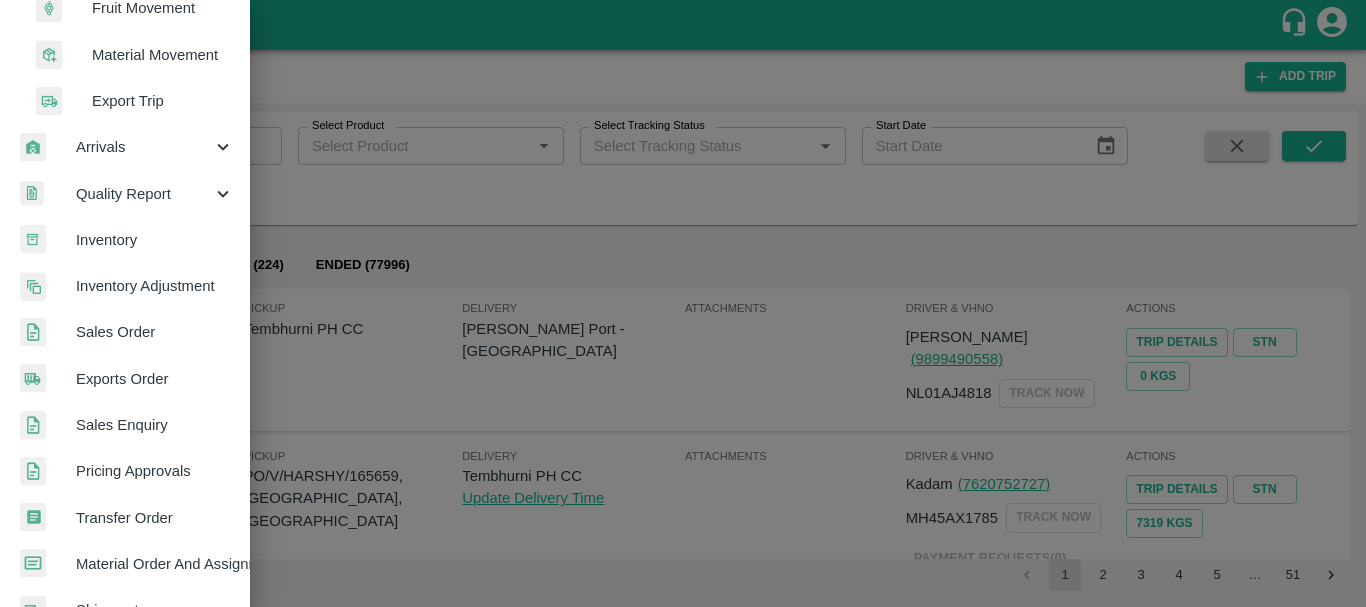 scroll, scrollTop: 0, scrollLeft: 0, axis: both 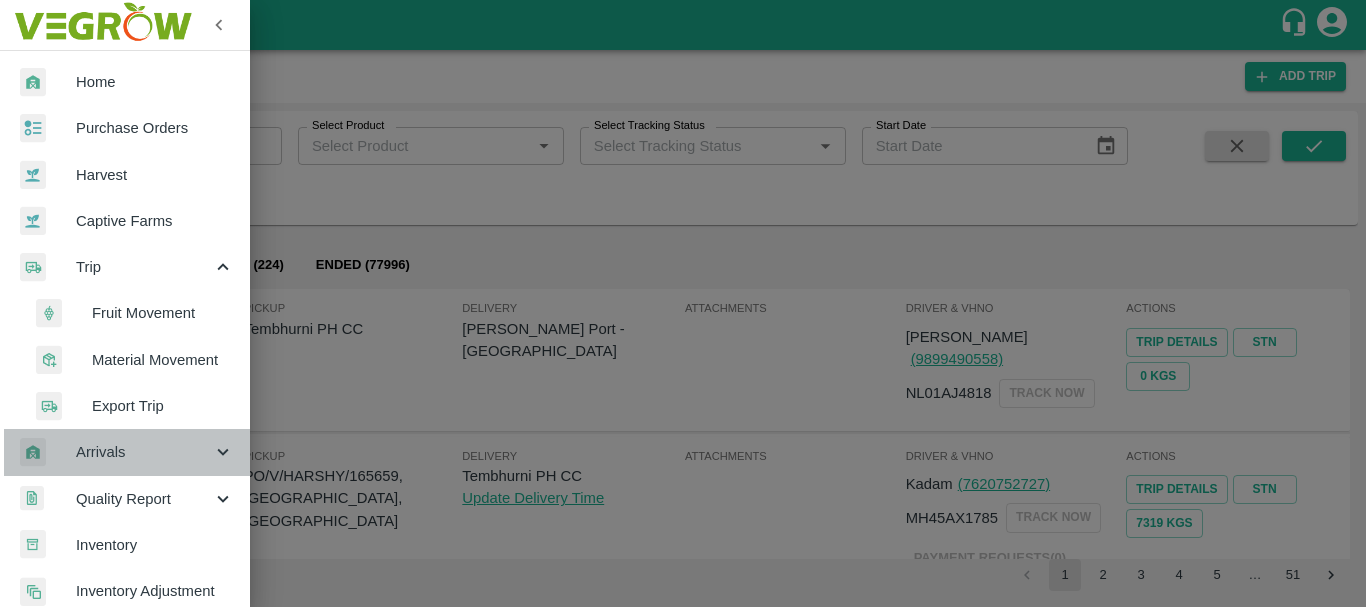 click on "Arrivals" at bounding box center [125, 452] 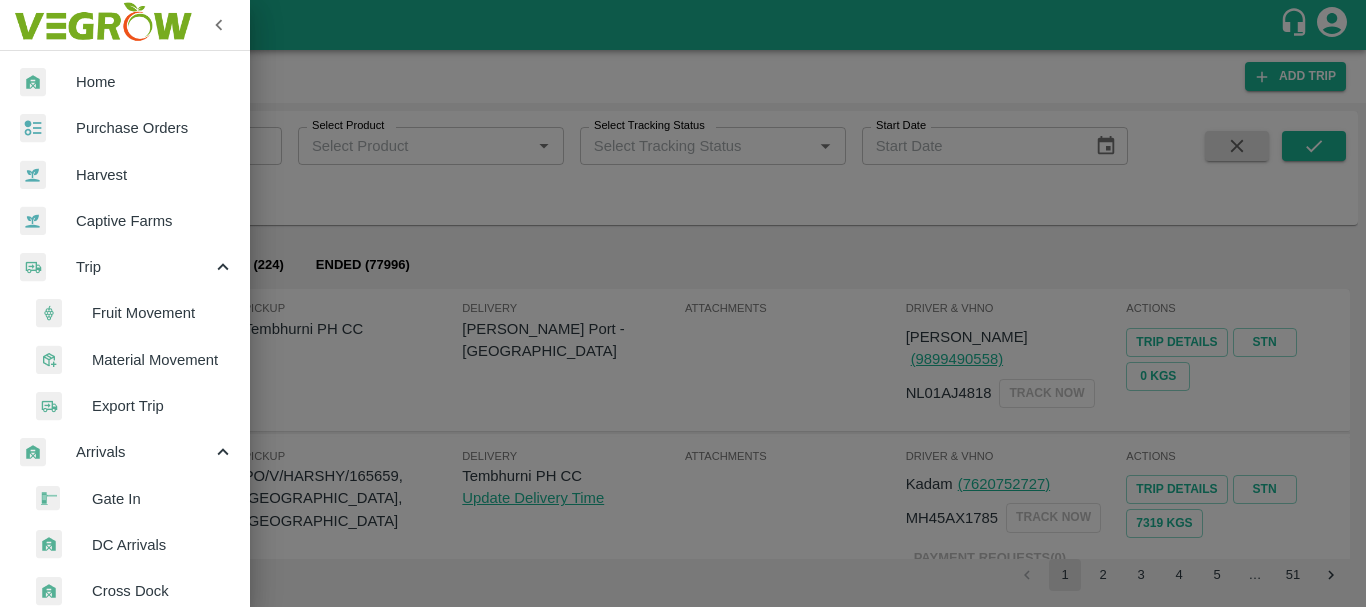 click on "DC Arrivals" at bounding box center (163, 545) 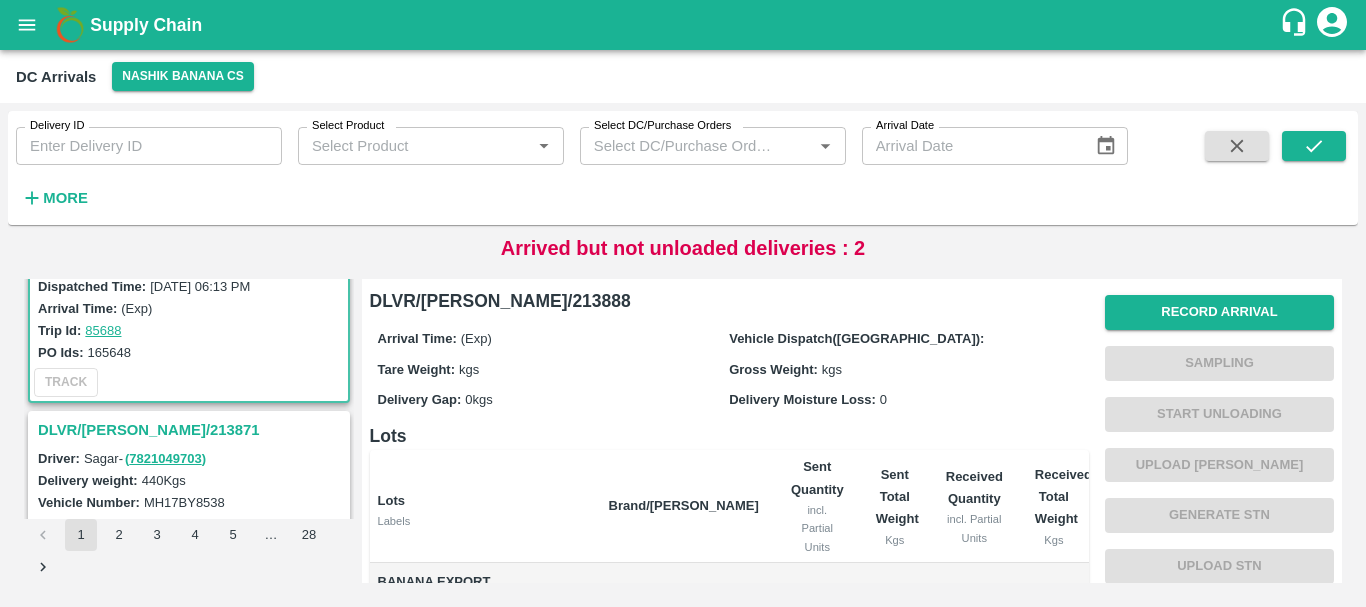 scroll, scrollTop: 0, scrollLeft: 0, axis: both 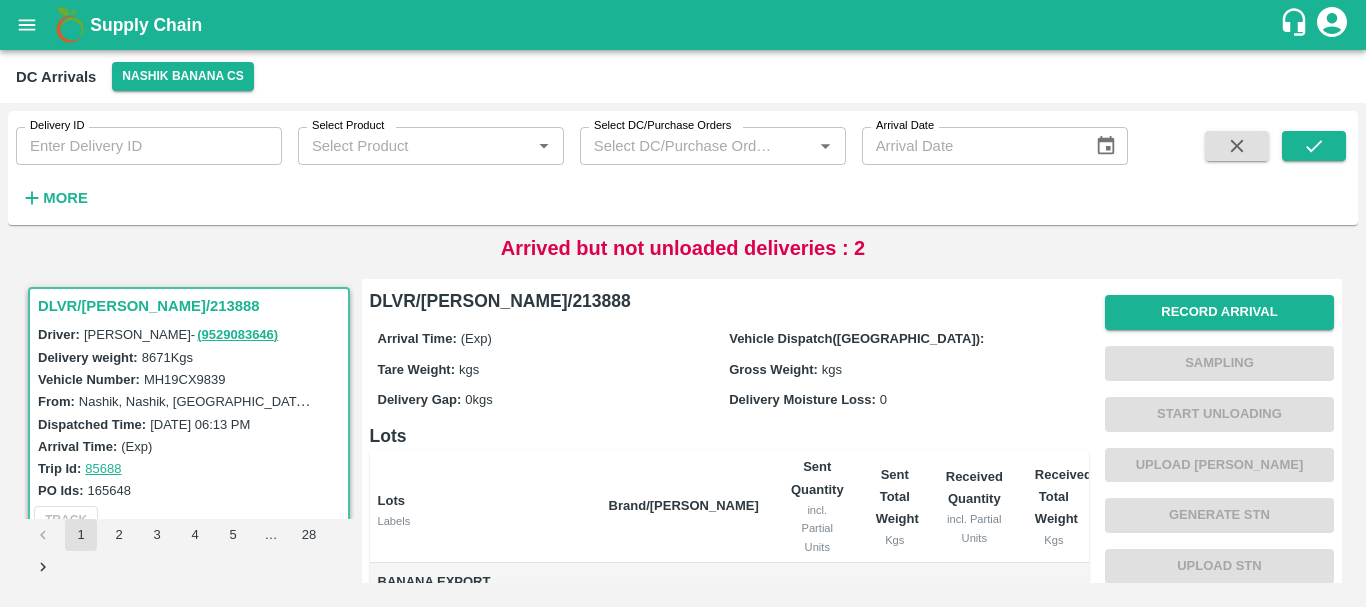 click on "27 Jul 2025, 06:13 PM" at bounding box center [200, 424] 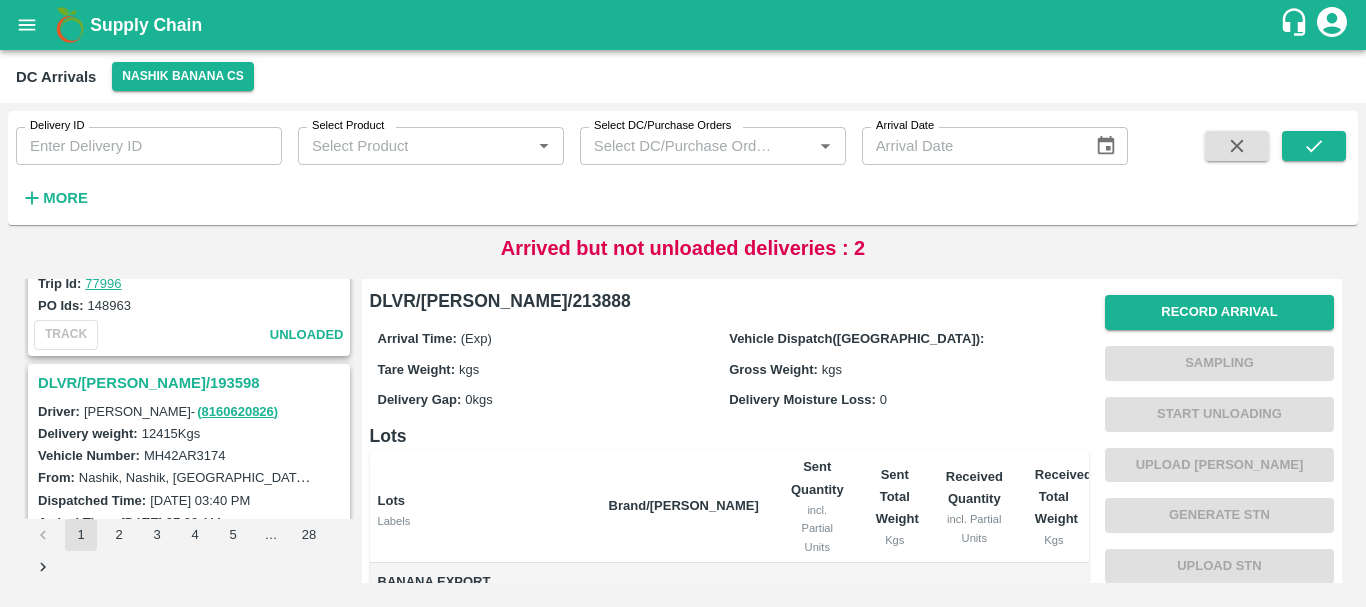 scroll, scrollTop: 2791, scrollLeft: 0, axis: vertical 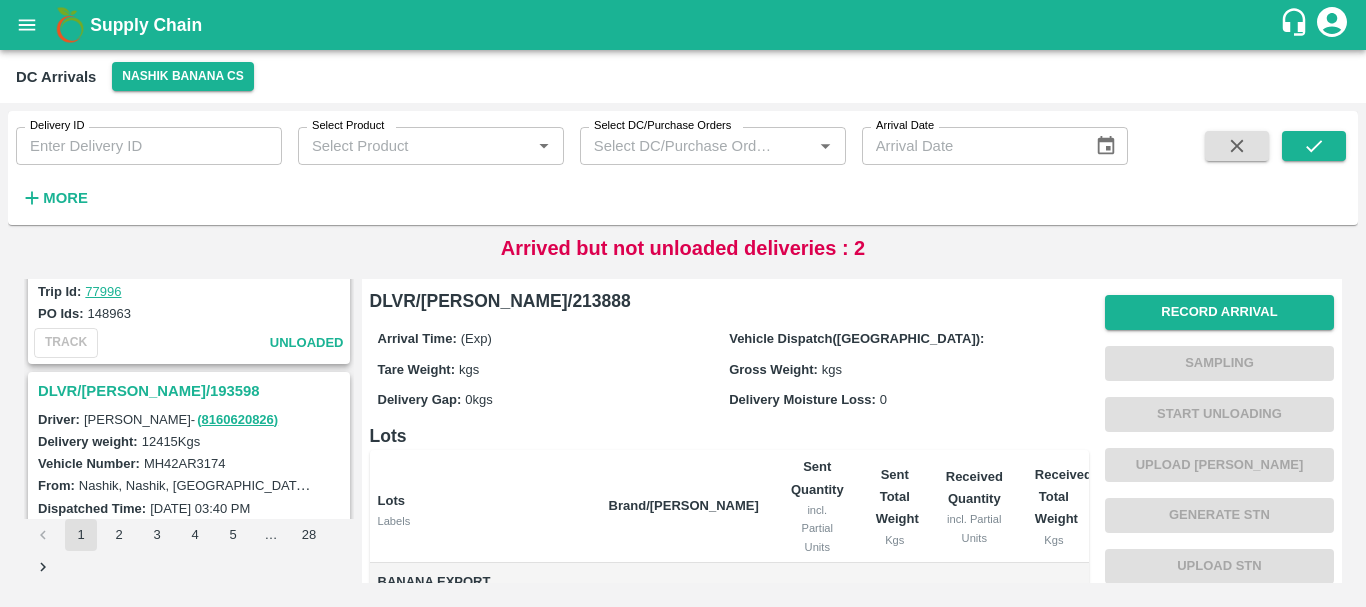 click on "DLVR/[PERSON_NAME]/193598" at bounding box center [192, 391] 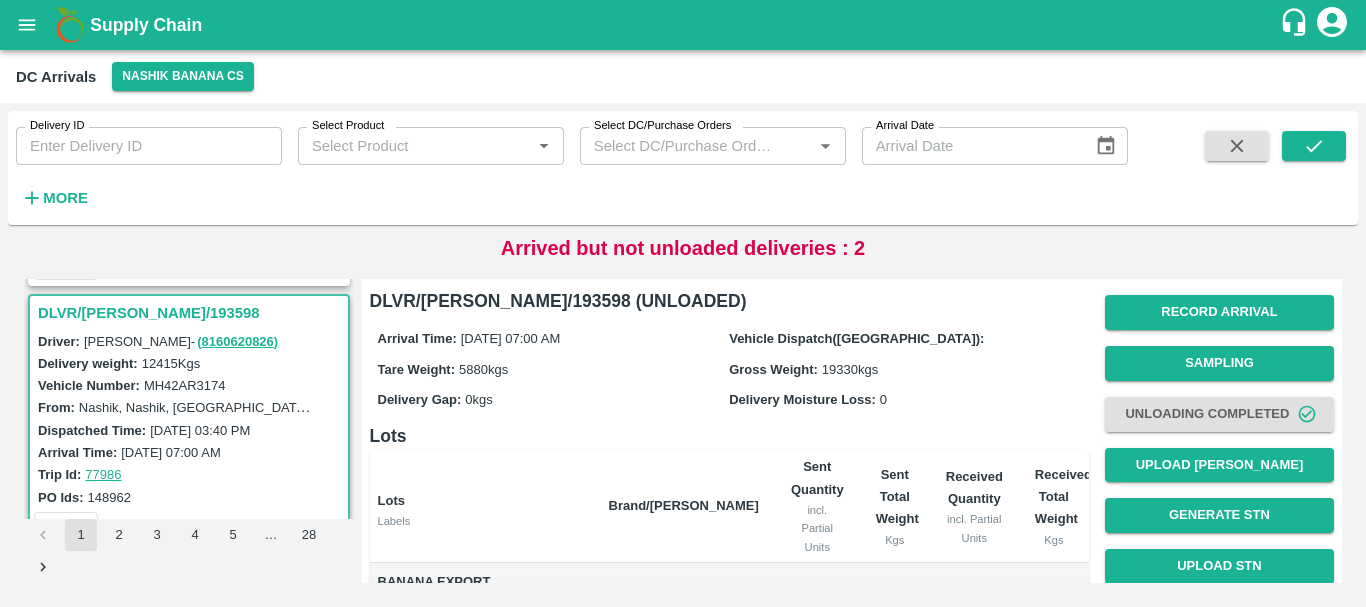 scroll, scrollTop: 2883, scrollLeft: 0, axis: vertical 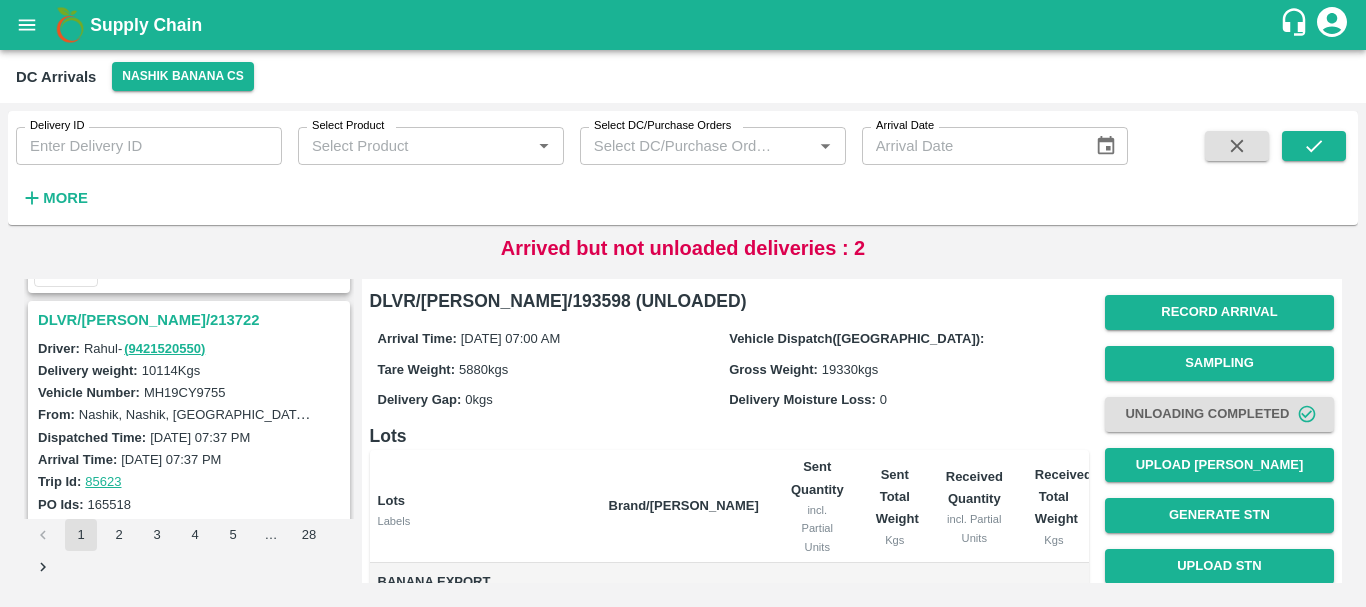 click on "10114  Kgs" at bounding box center (171, 370) 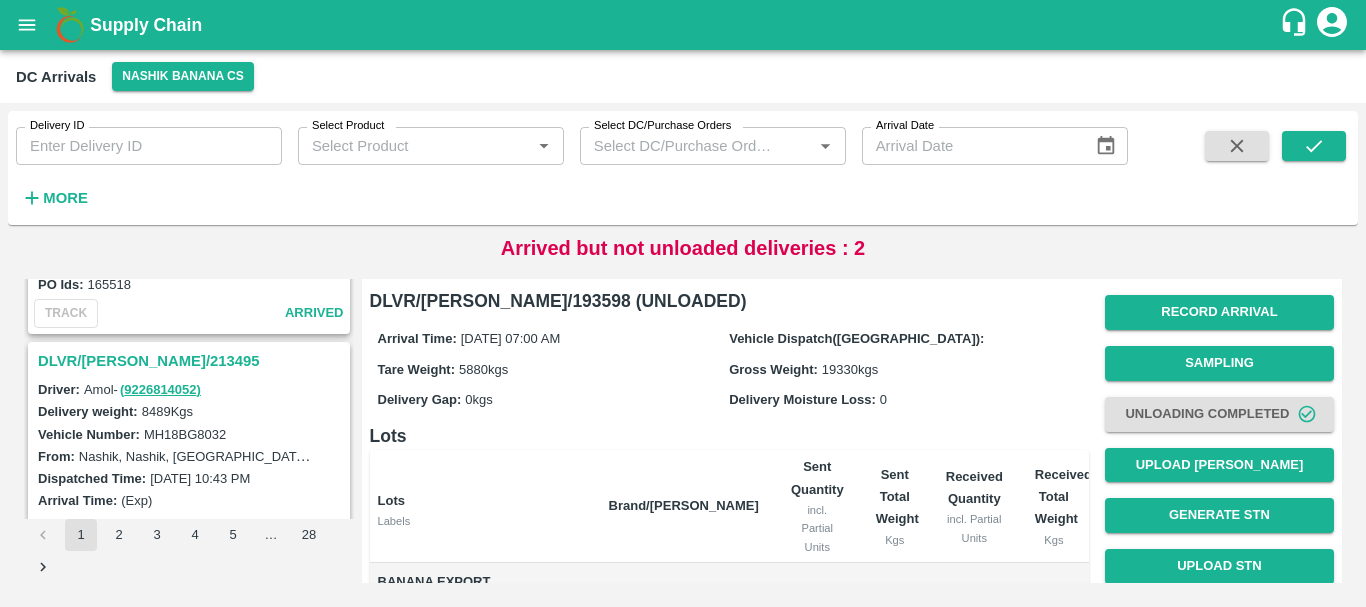 scroll, scrollTop: 970, scrollLeft: 0, axis: vertical 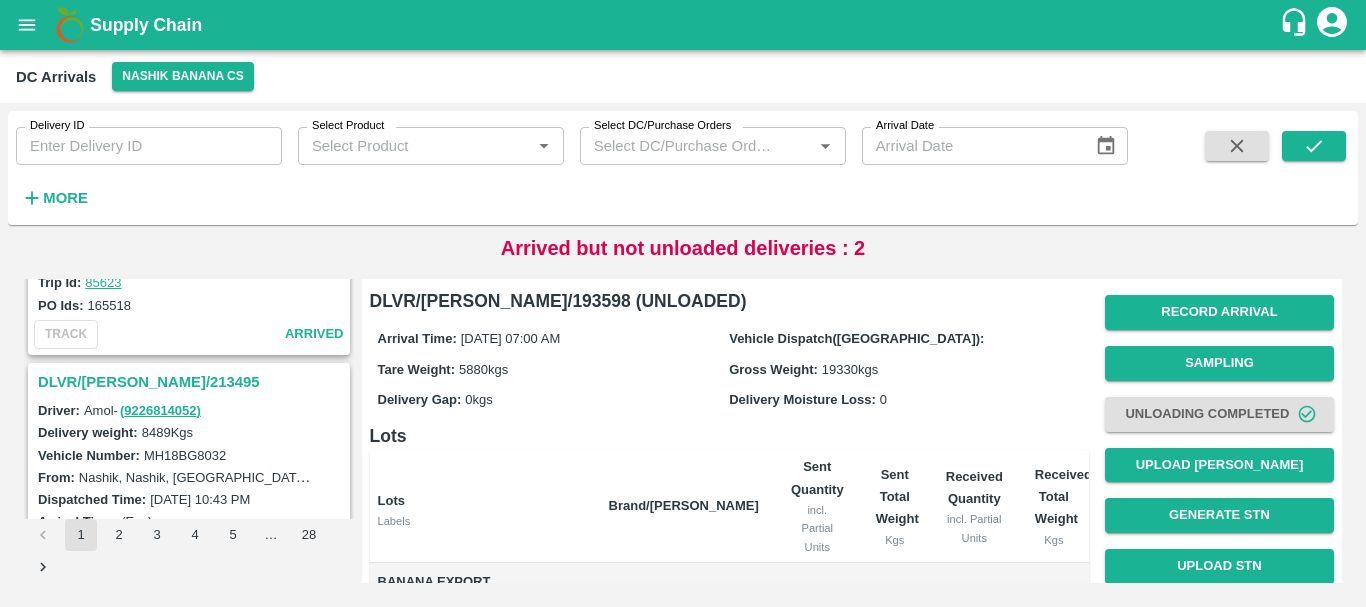 click on "DLVR/[PERSON_NAME]/213495" at bounding box center (192, 382) 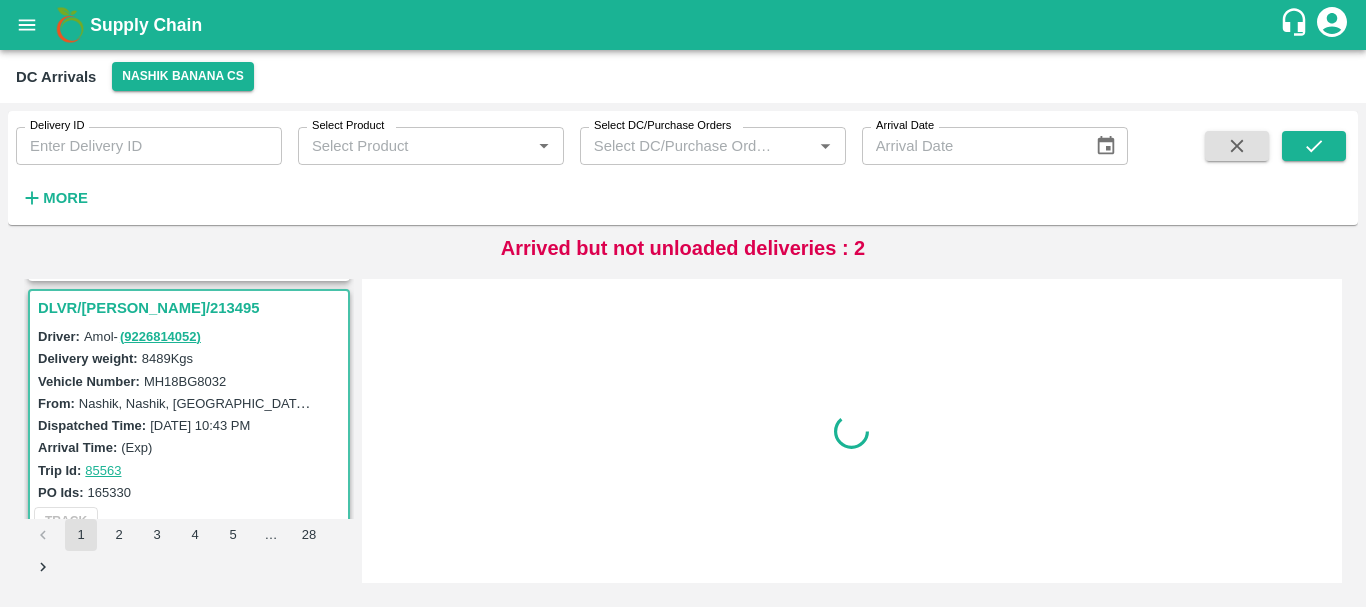 scroll, scrollTop: 1054, scrollLeft: 0, axis: vertical 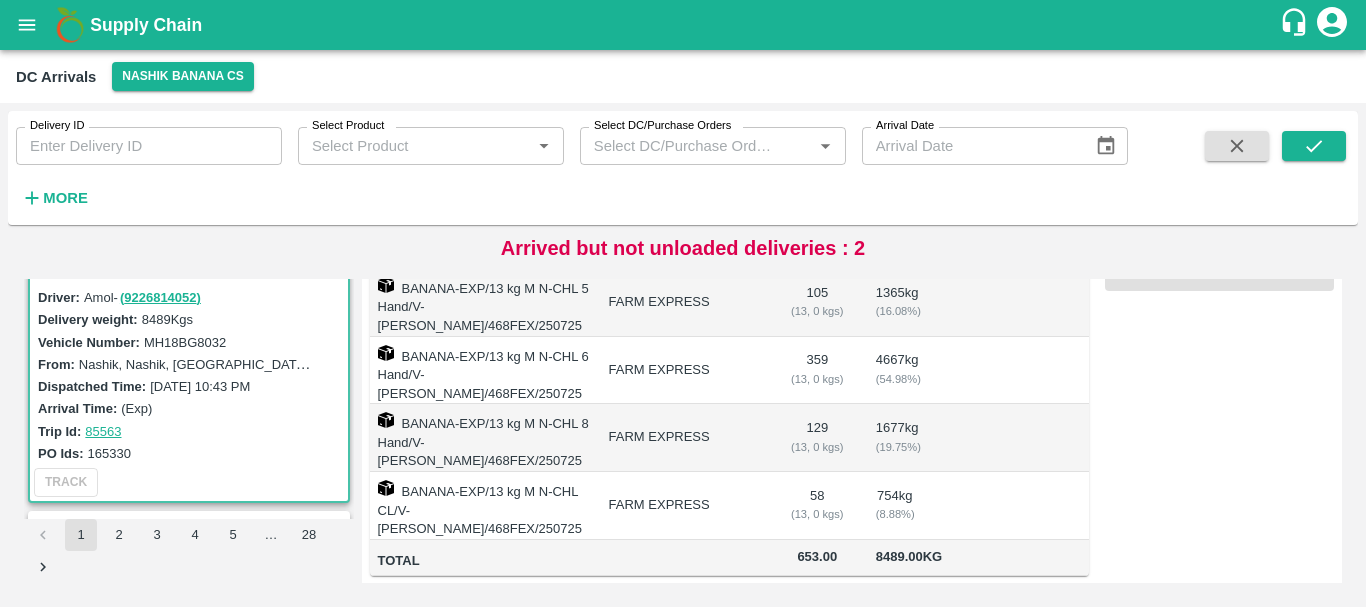 click on "[DATE] 10:43 PM" at bounding box center [200, 386] 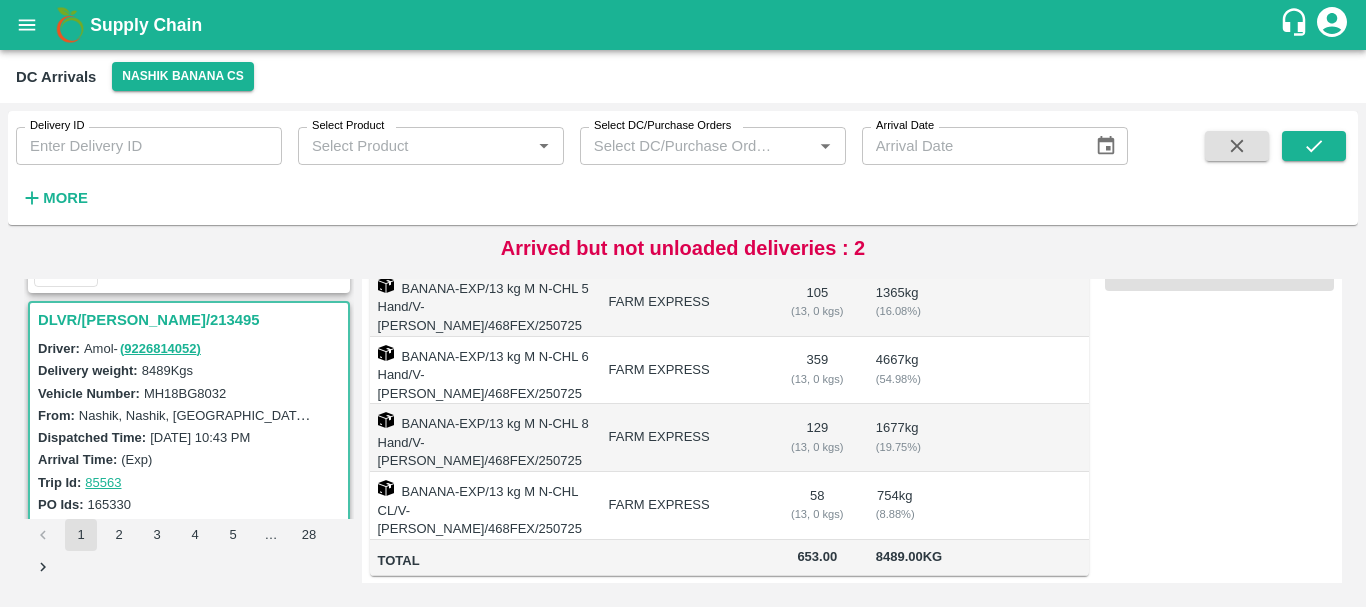 scroll, scrollTop: 1033, scrollLeft: 0, axis: vertical 